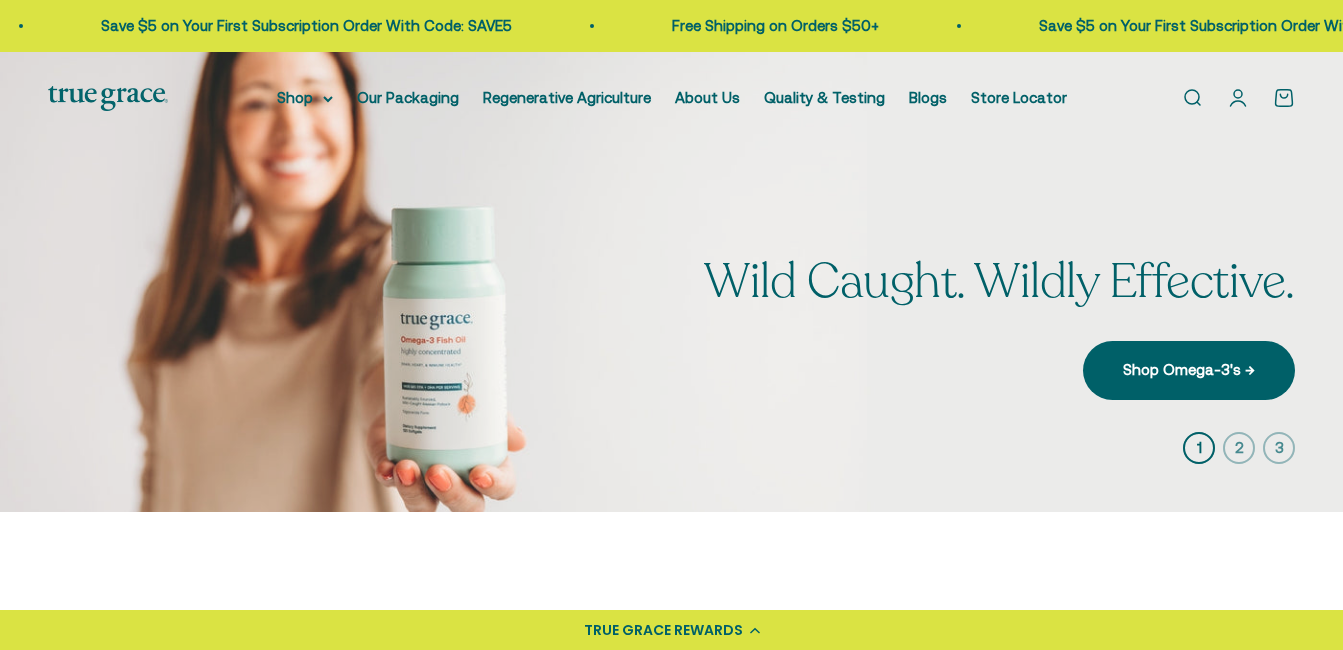 scroll, scrollTop: 0, scrollLeft: 0, axis: both 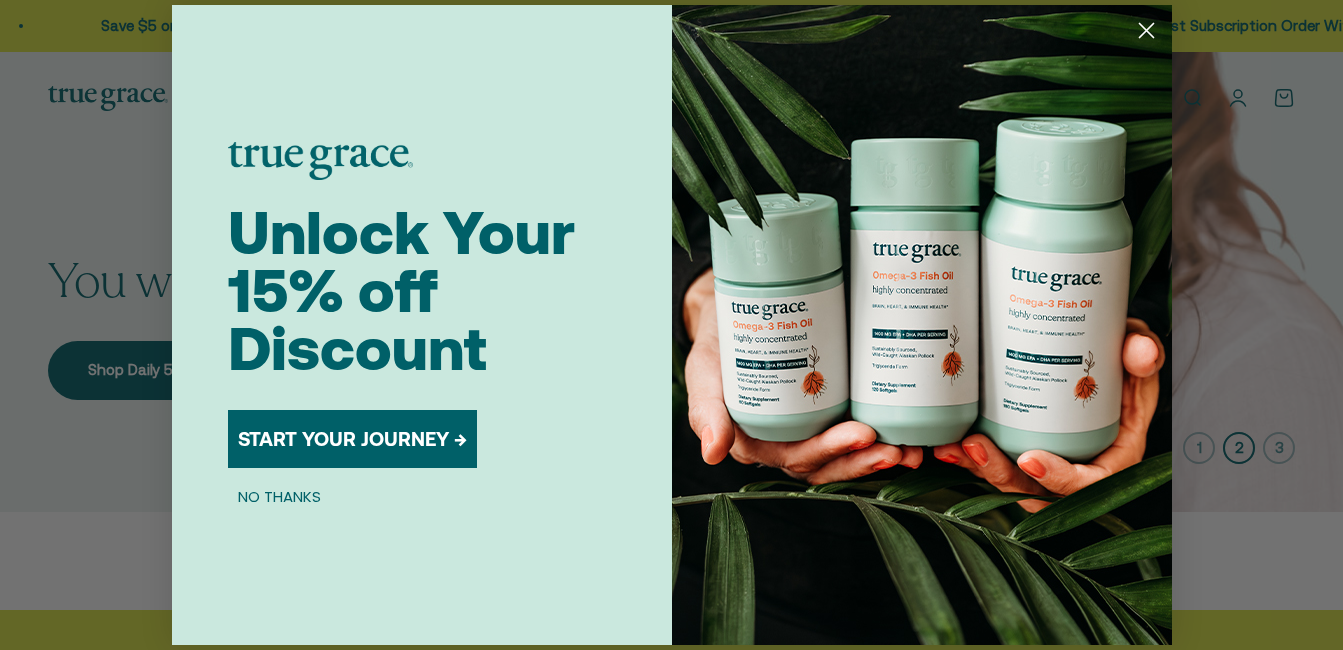 click on "NO THANKS" at bounding box center (279, 496) 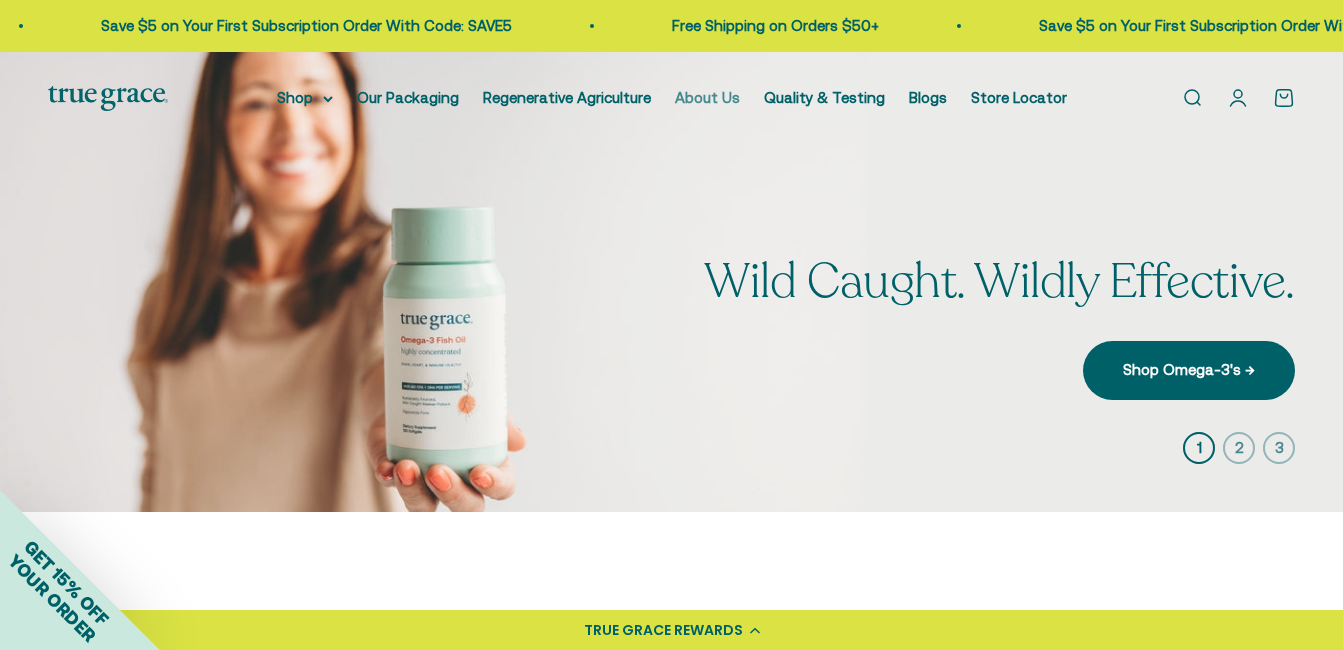 click on "About Us" at bounding box center (707, 97) 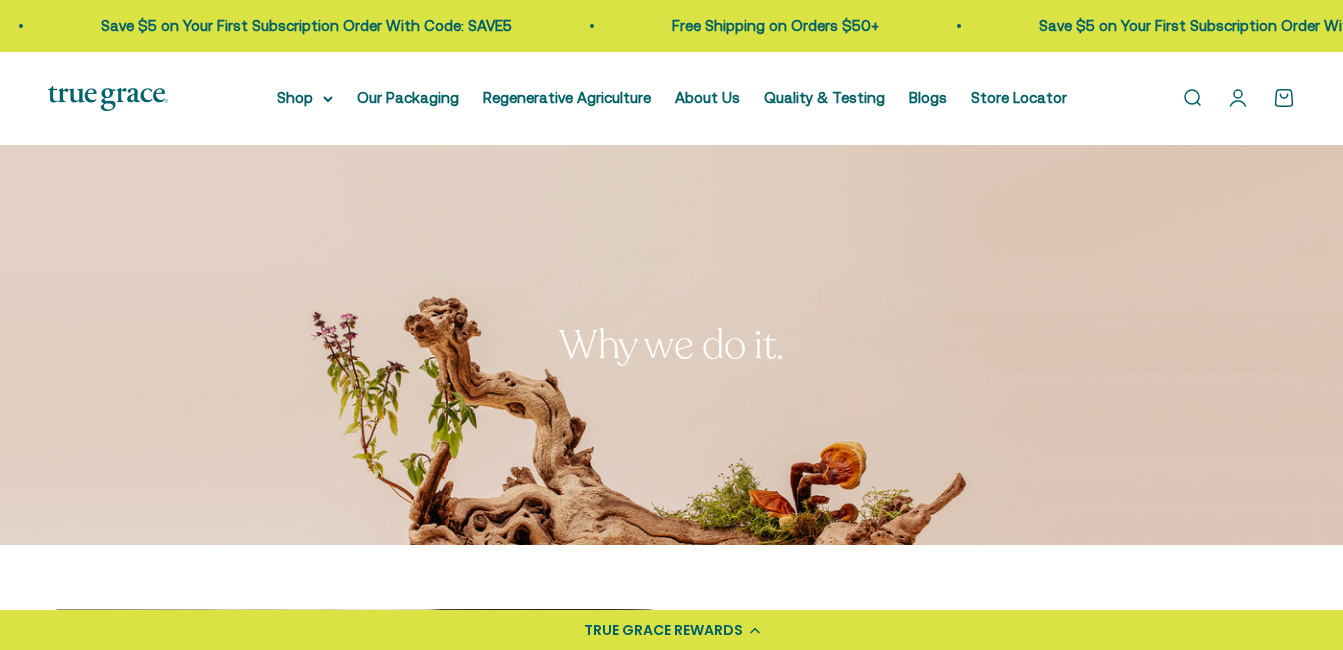 scroll, scrollTop: 0, scrollLeft: 0, axis: both 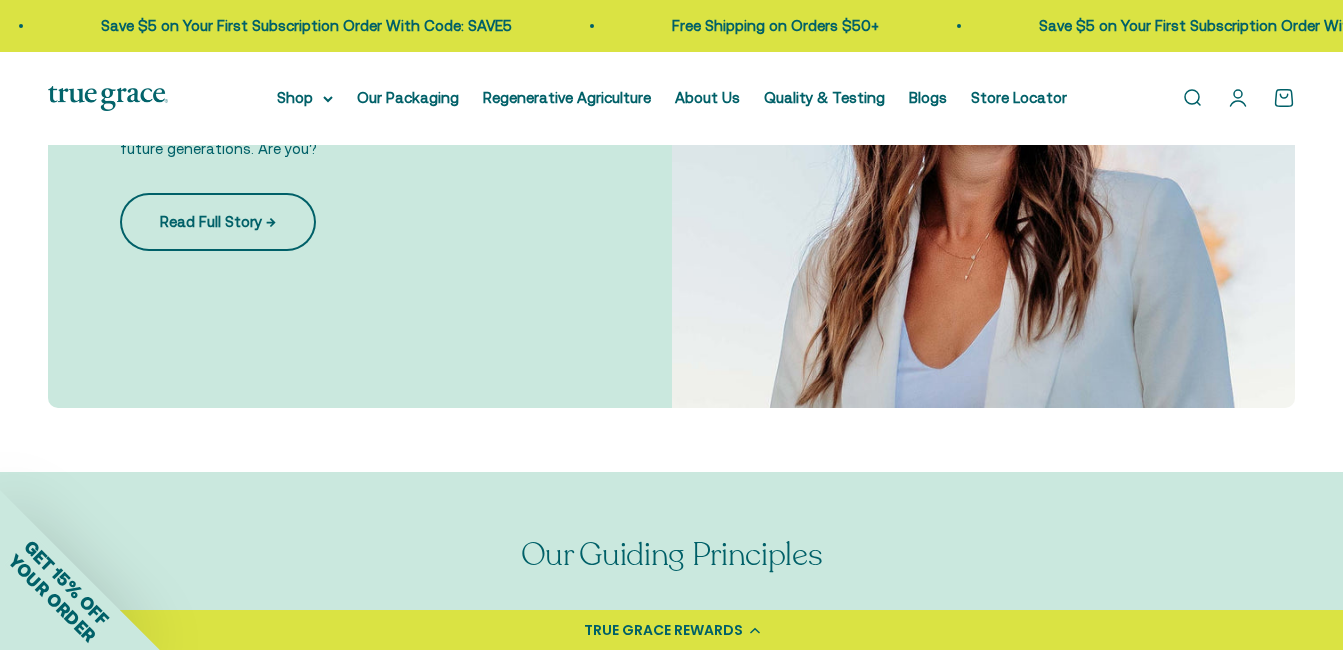click on "Read Full Story →" at bounding box center (218, 222) 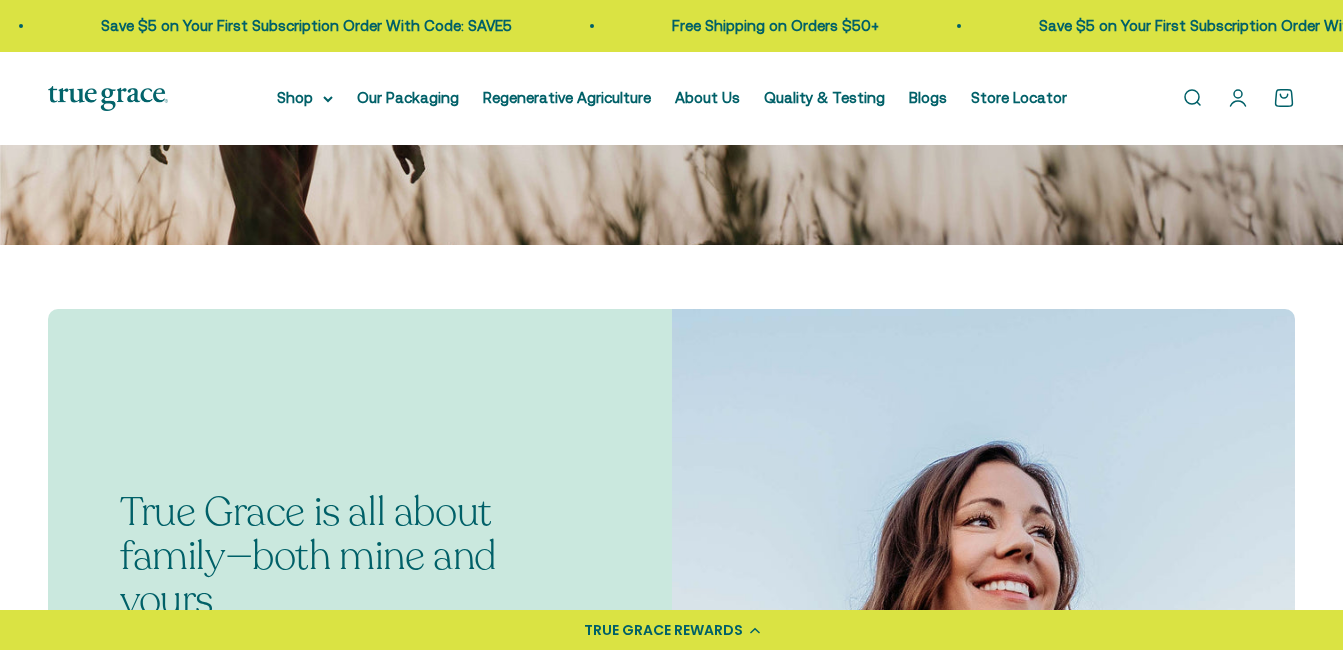 scroll, scrollTop: 523, scrollLeft: 0, axis: vertical 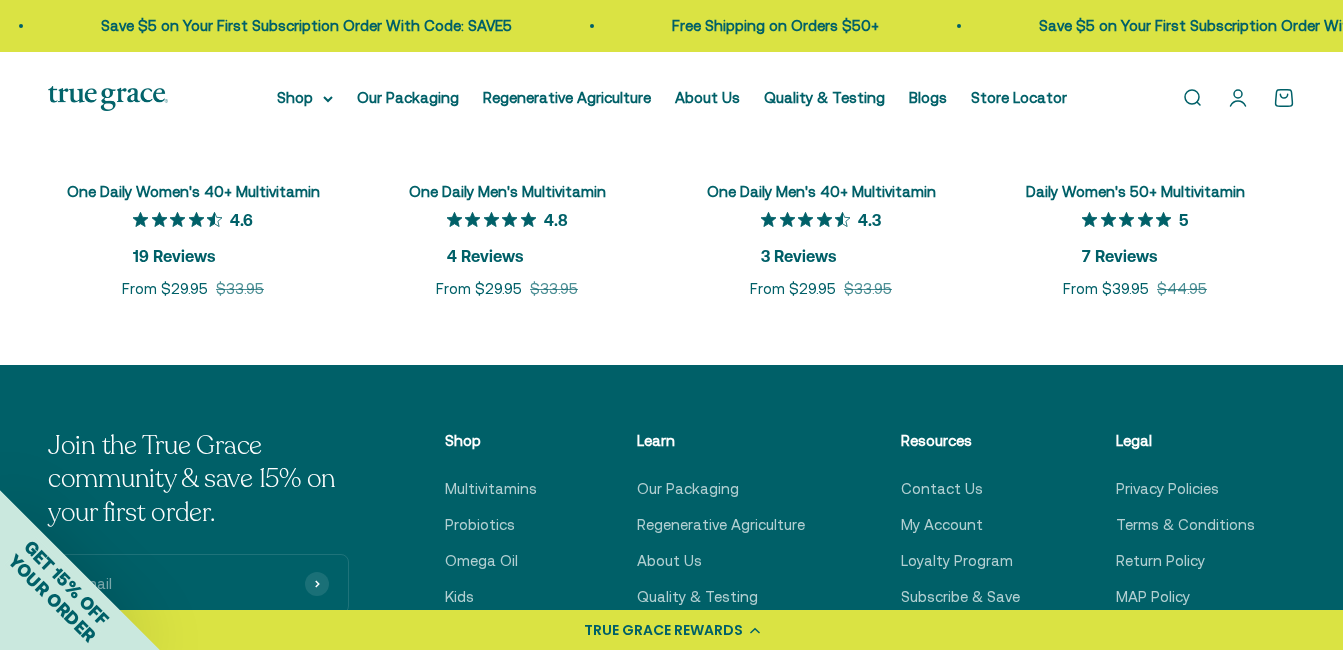 click on "7 Reviews" at bounding box center (1119, 255) 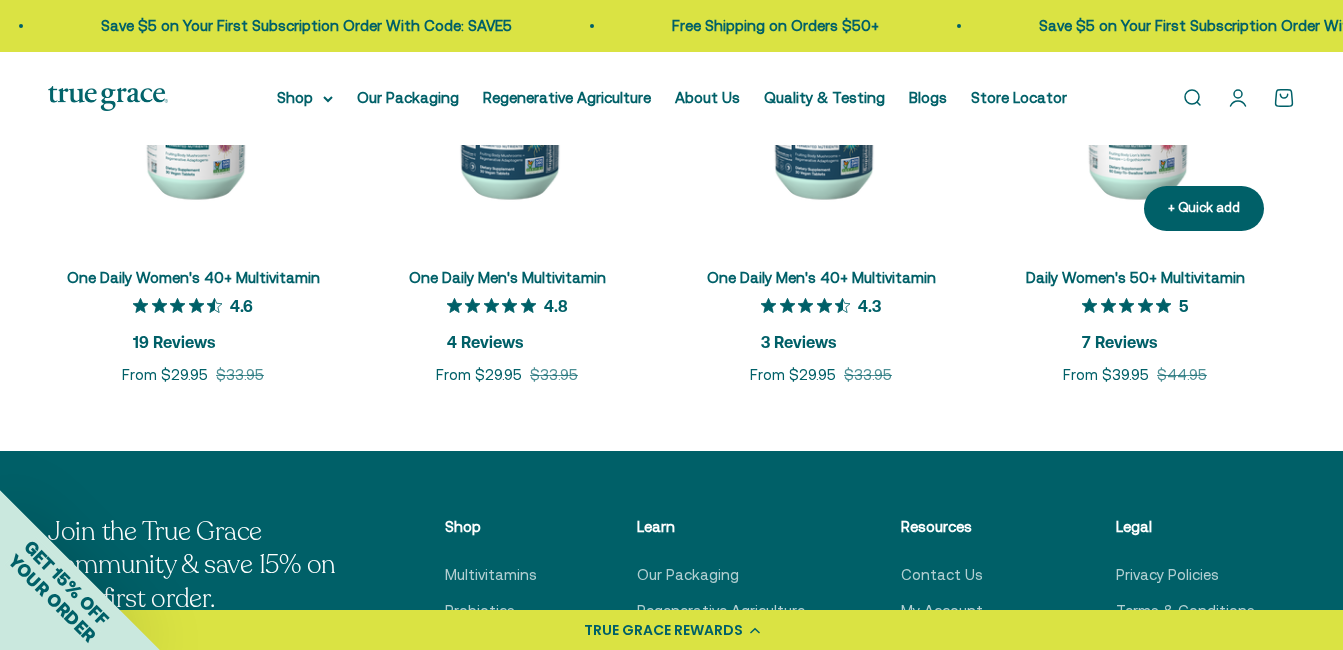 scroll, scrollTop: 2800, scrollLeft: 0, axis: vertical 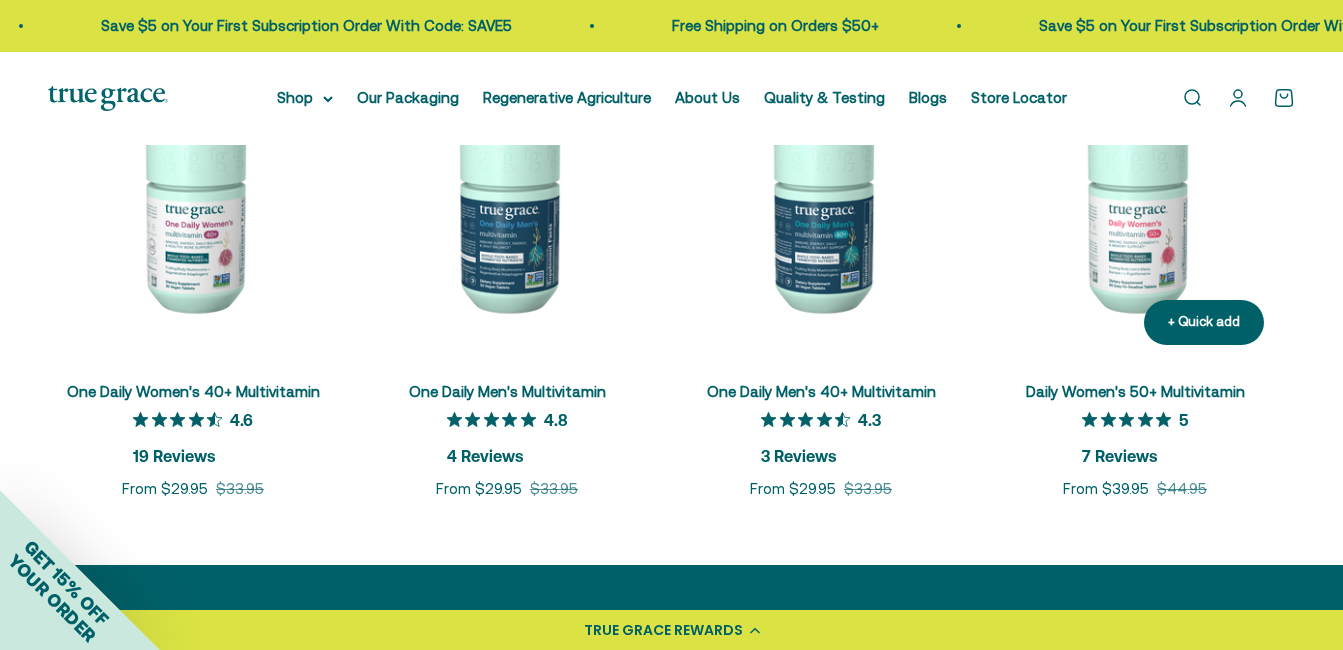 click on "7 Reviews" at bounding box center (1119, 455) 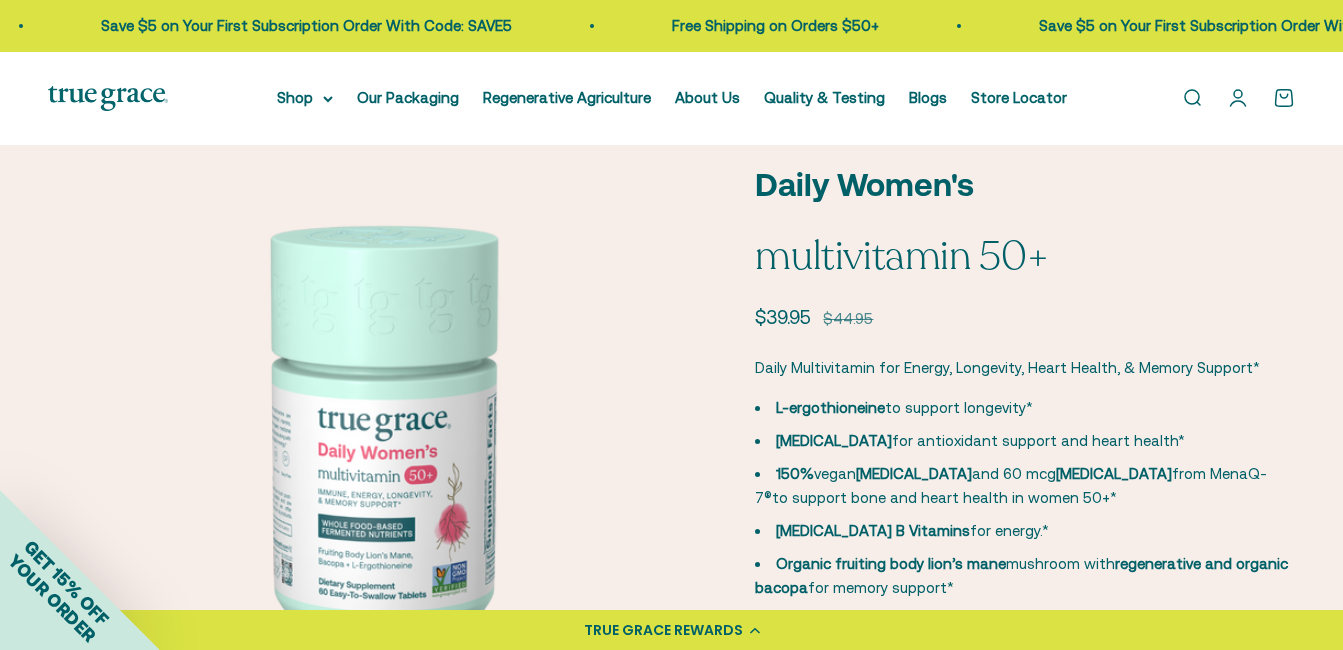 scroll, scrollTop: 0, scrollLeft: 0, axis: both 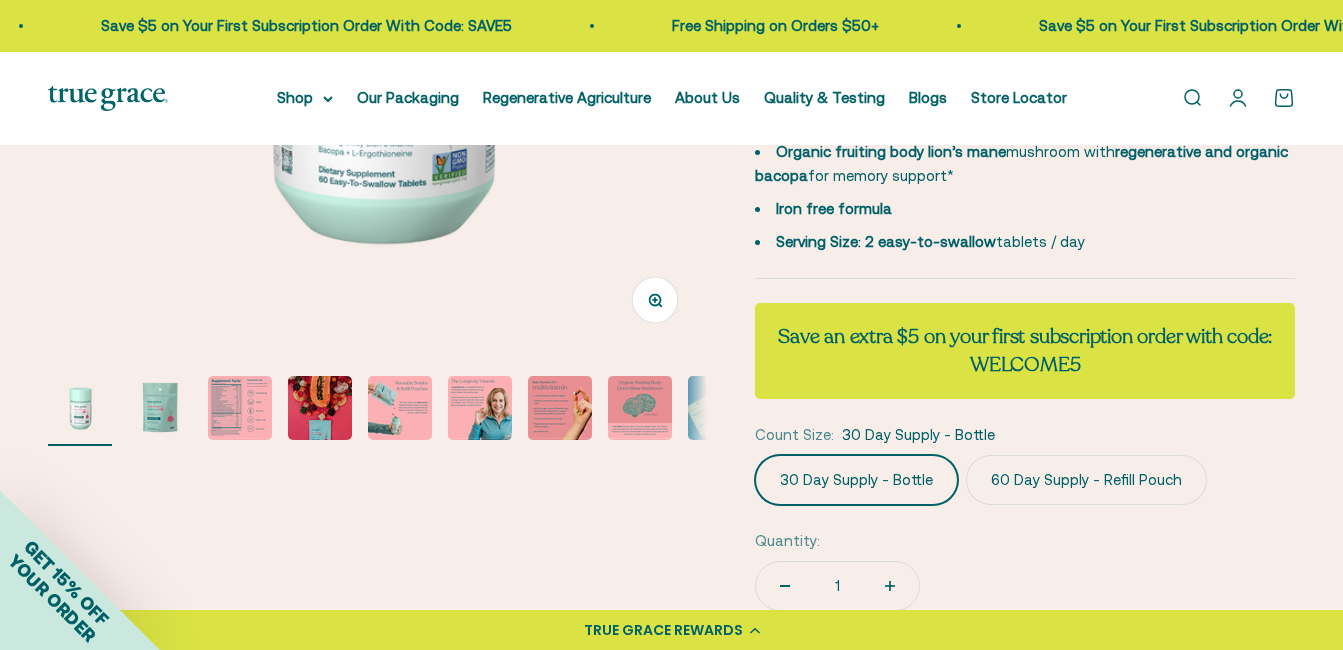 click at bounding box center [400, 408] 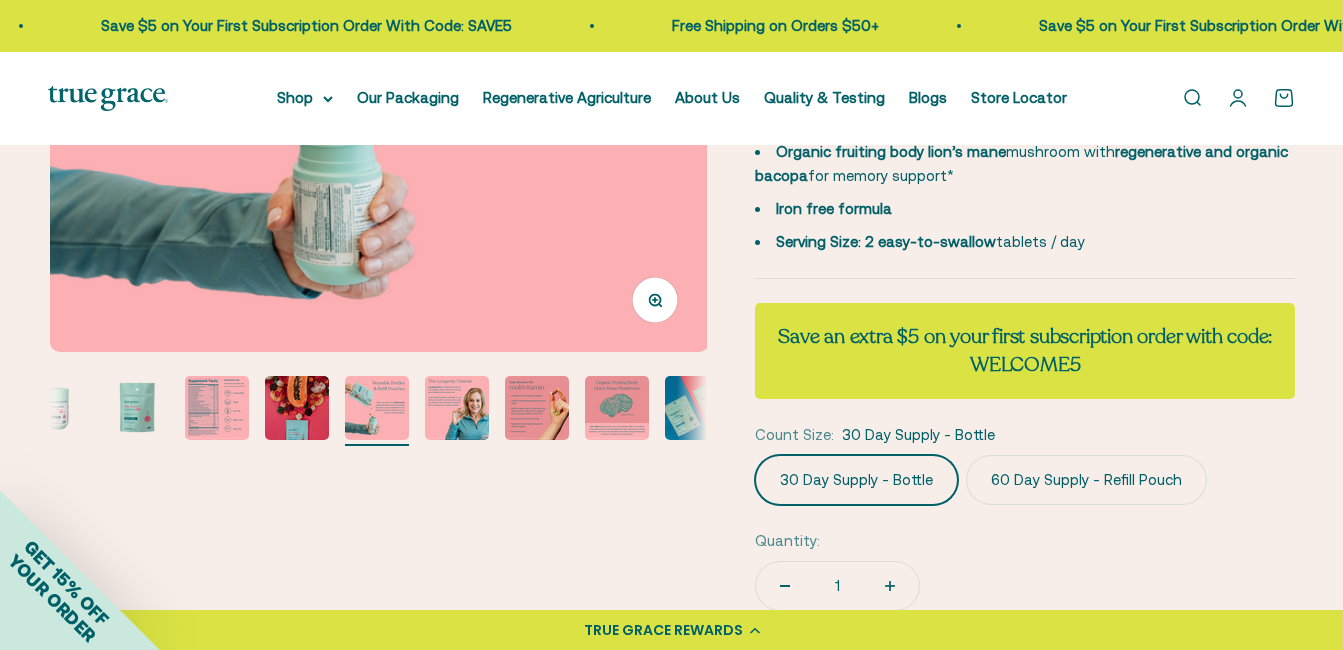 scroll, scrollTop: 0, scrollLeft: 2686, axis: horizontal 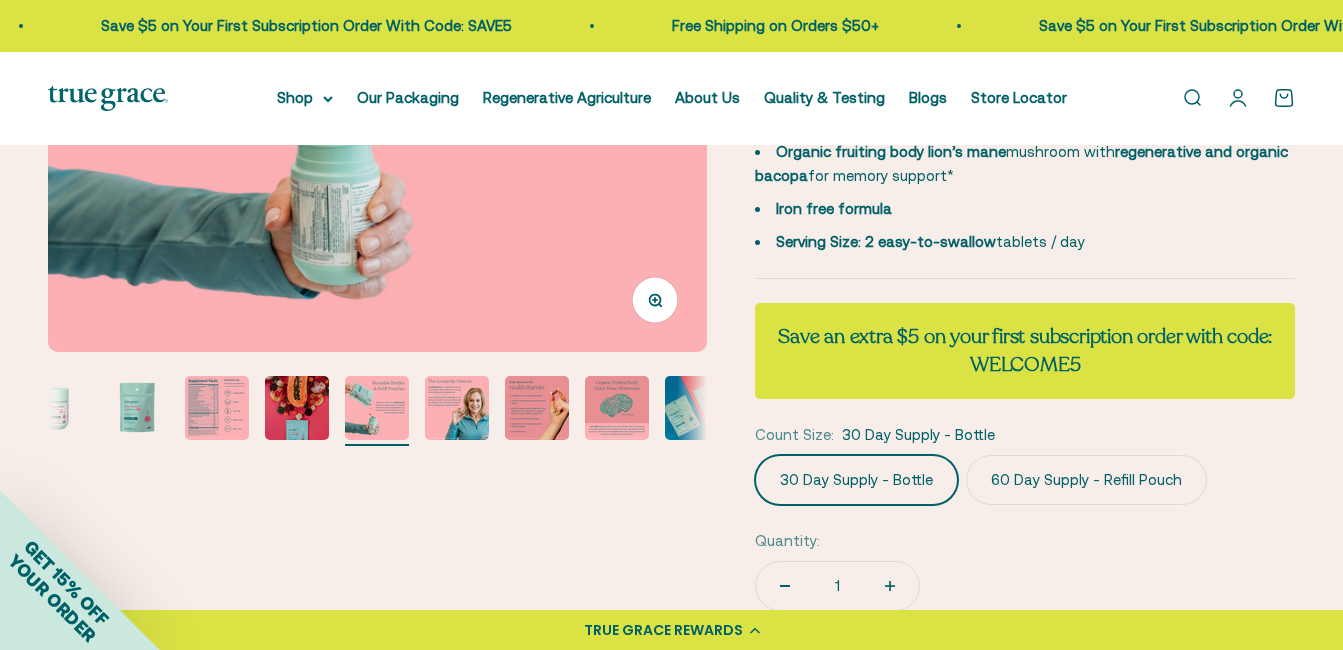click at bounding box center [457, 408] 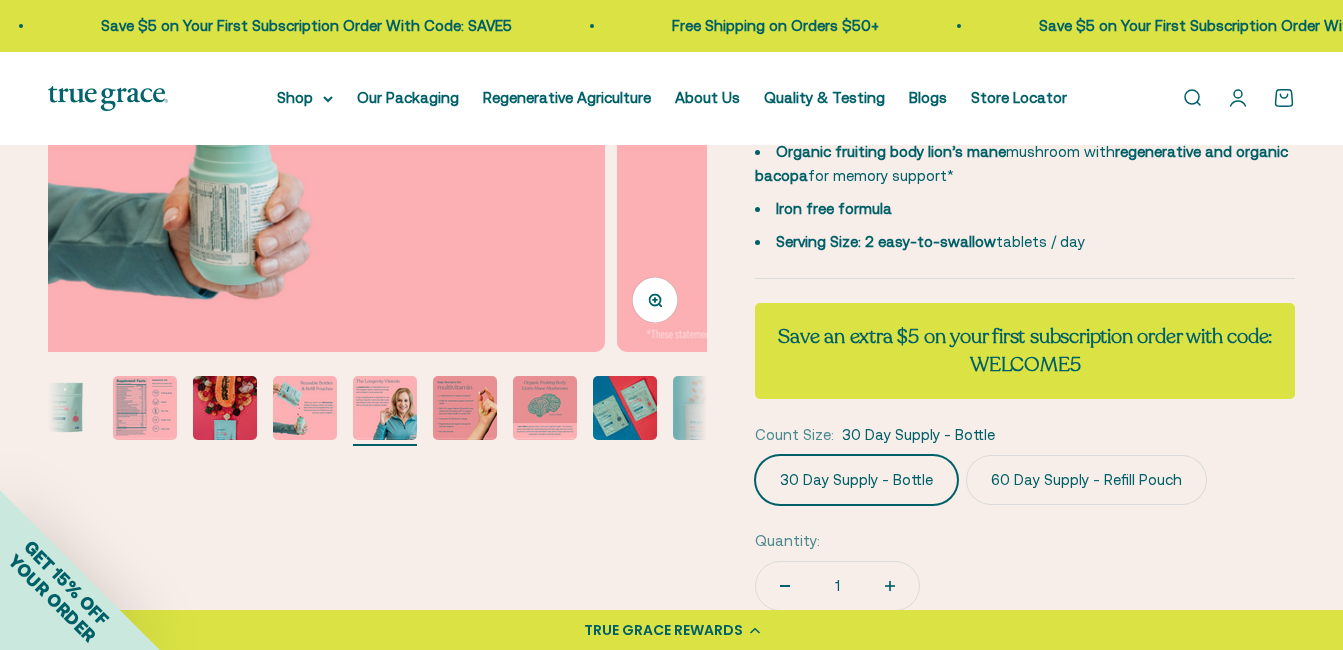 scroll, scrollTop: 0, scrollLeft: 103, axis: horizontal 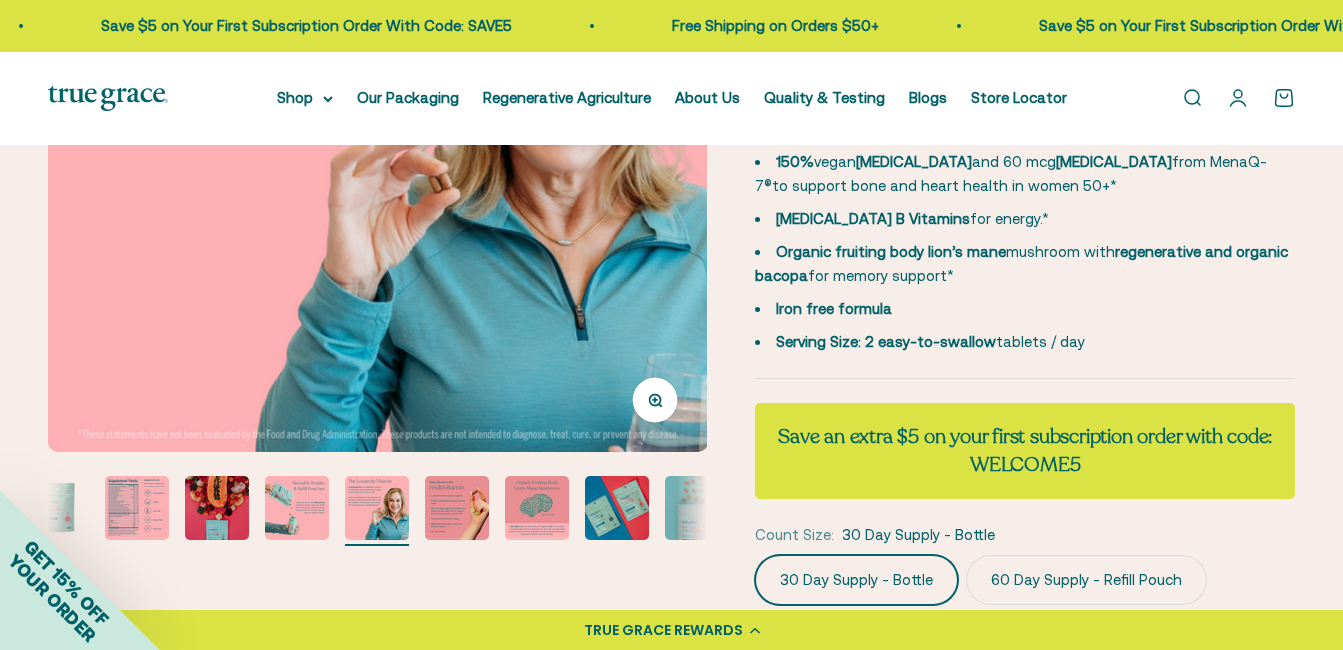 click at bounding box center [457, 508] 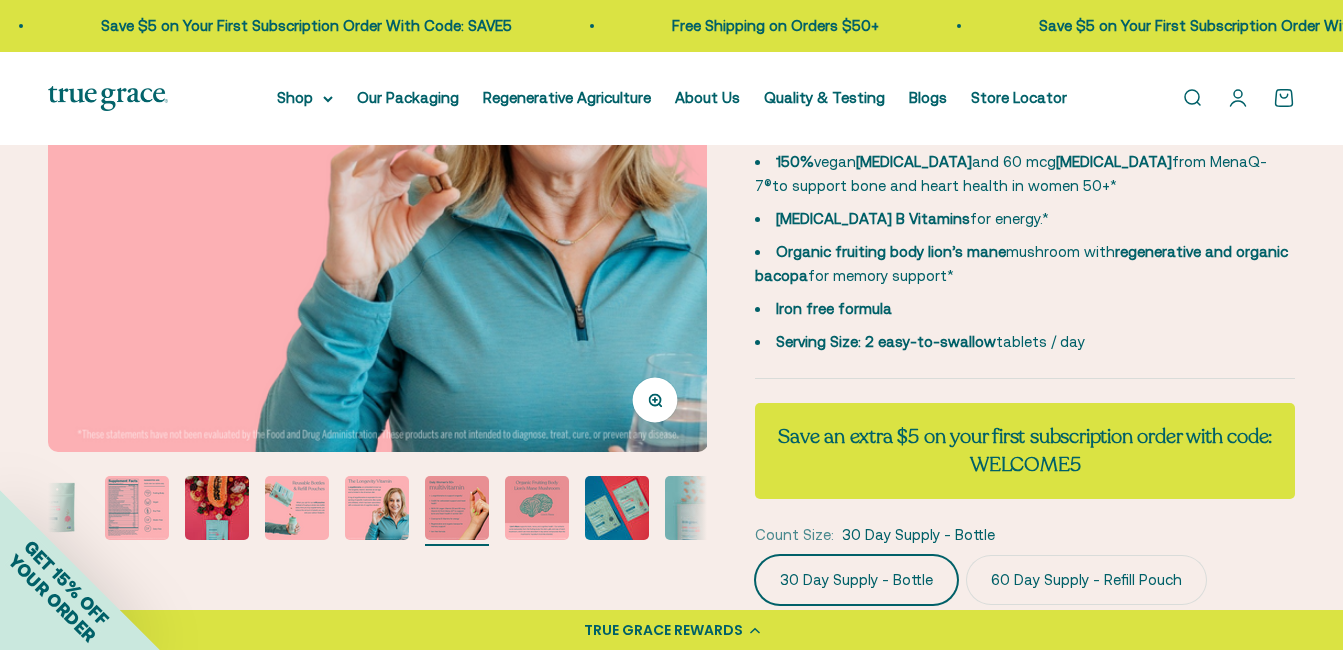 scroll, scrollTop: 0, scrollLeft: 175, axis: horizontal 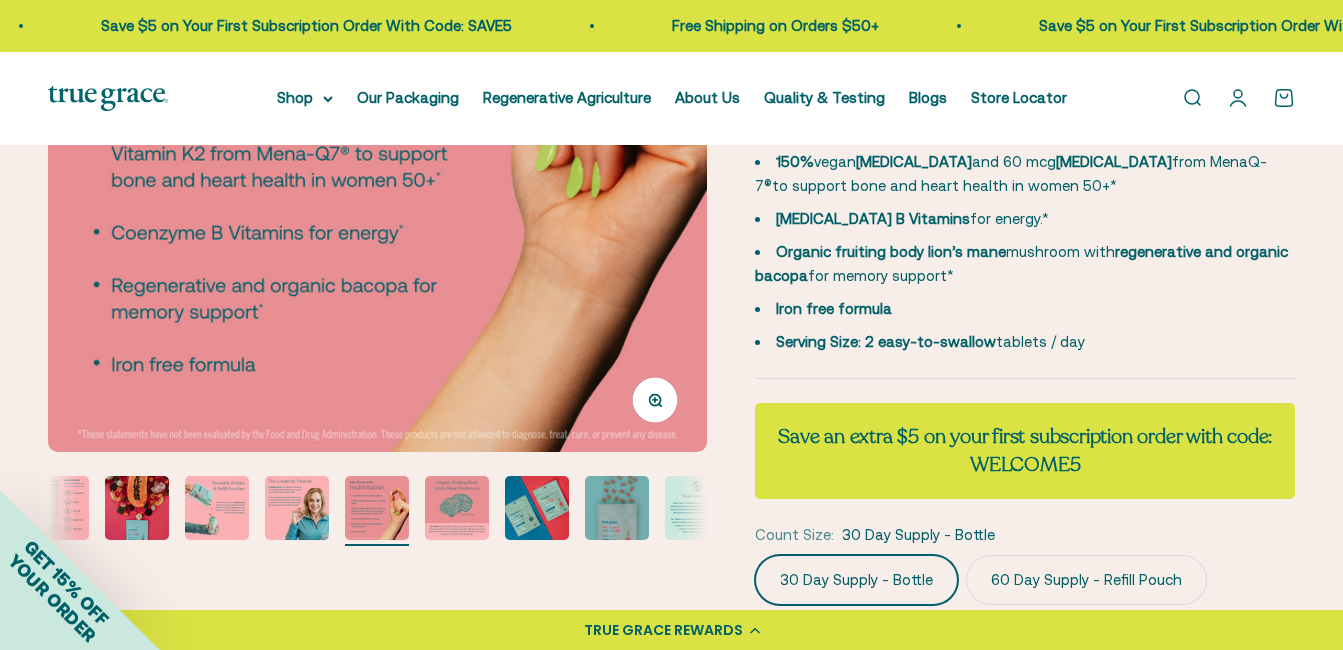 click at bounding box center [457, 508] 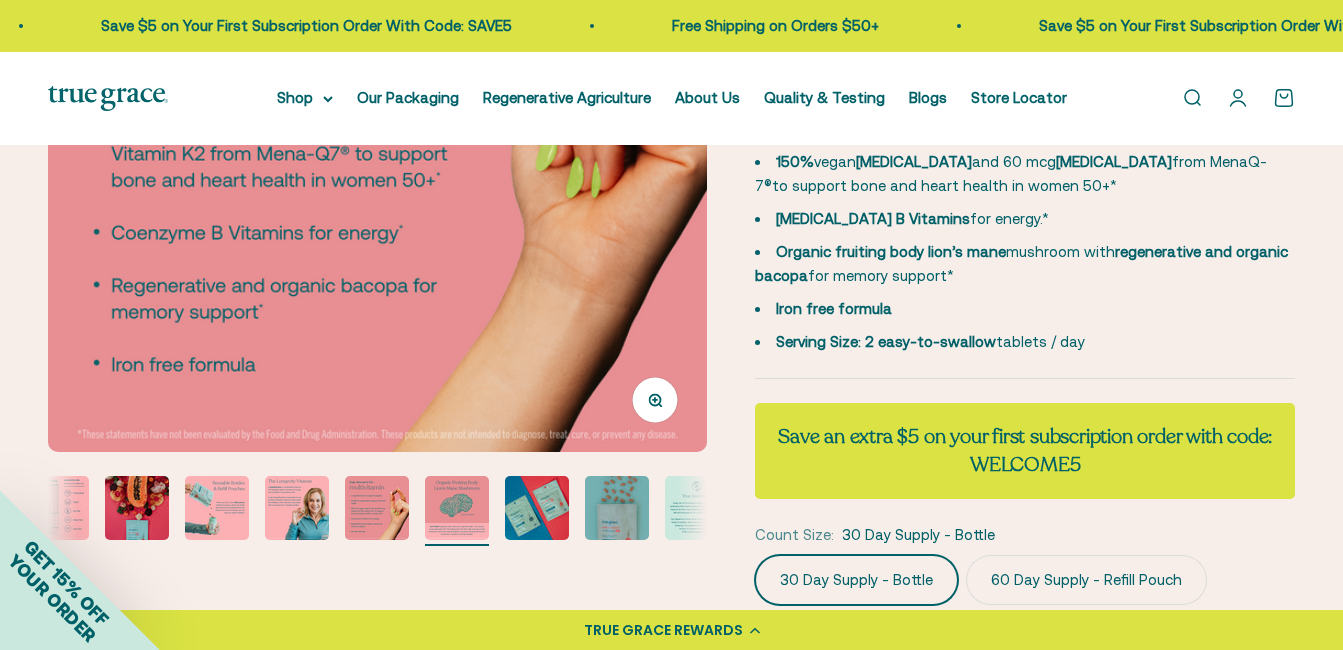 scroll, scrollTop: 0, scrollLeft: 263, axis: horizontal 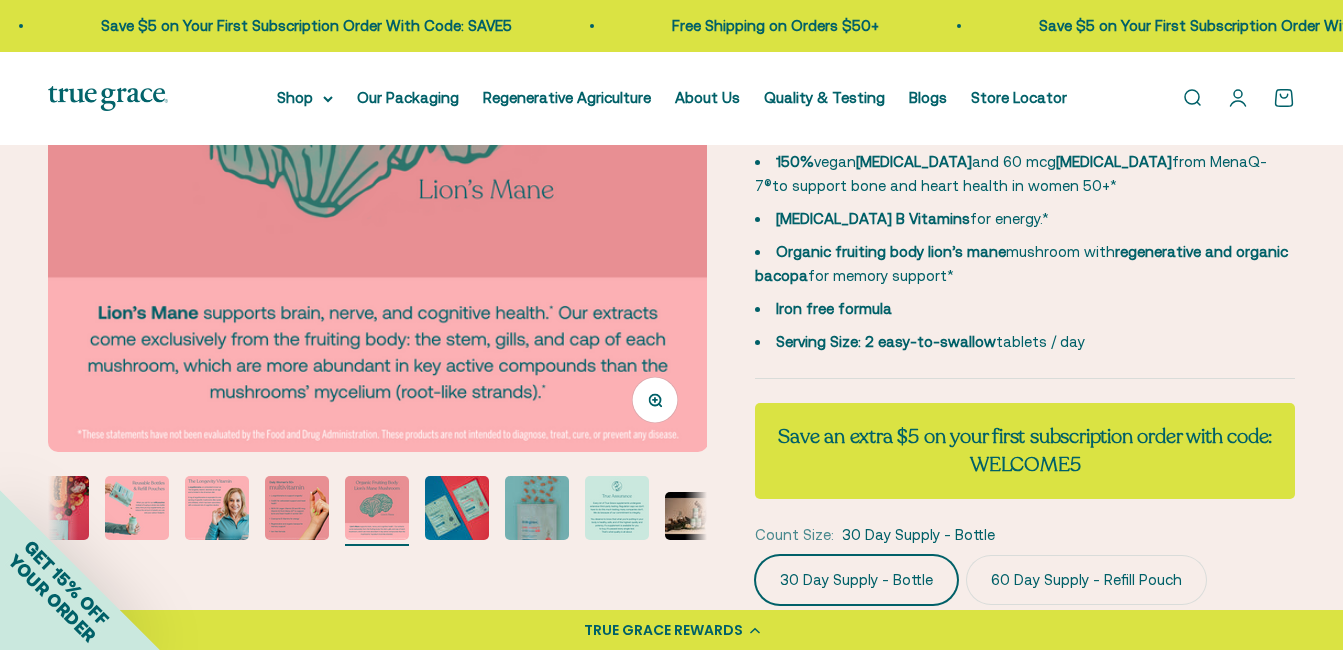 click at bounding box center [457, 508] 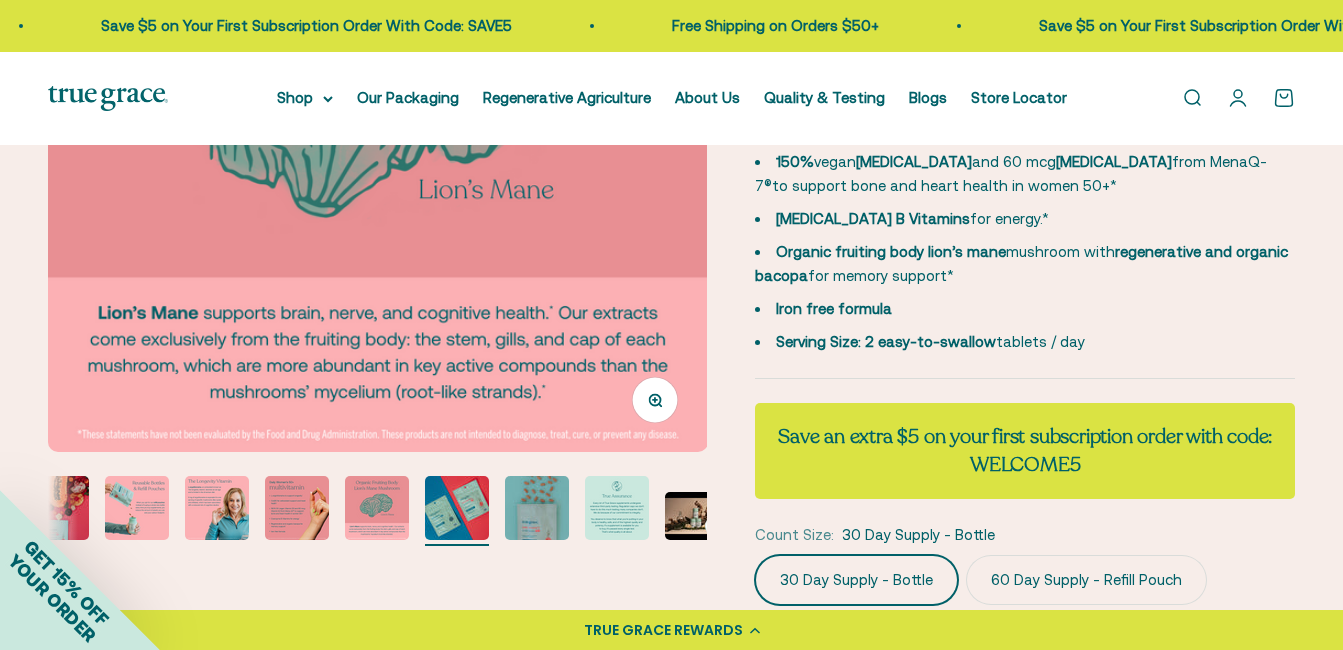 scroll, scrollTop: 0, scrollLeft: 285, axis: horizontal 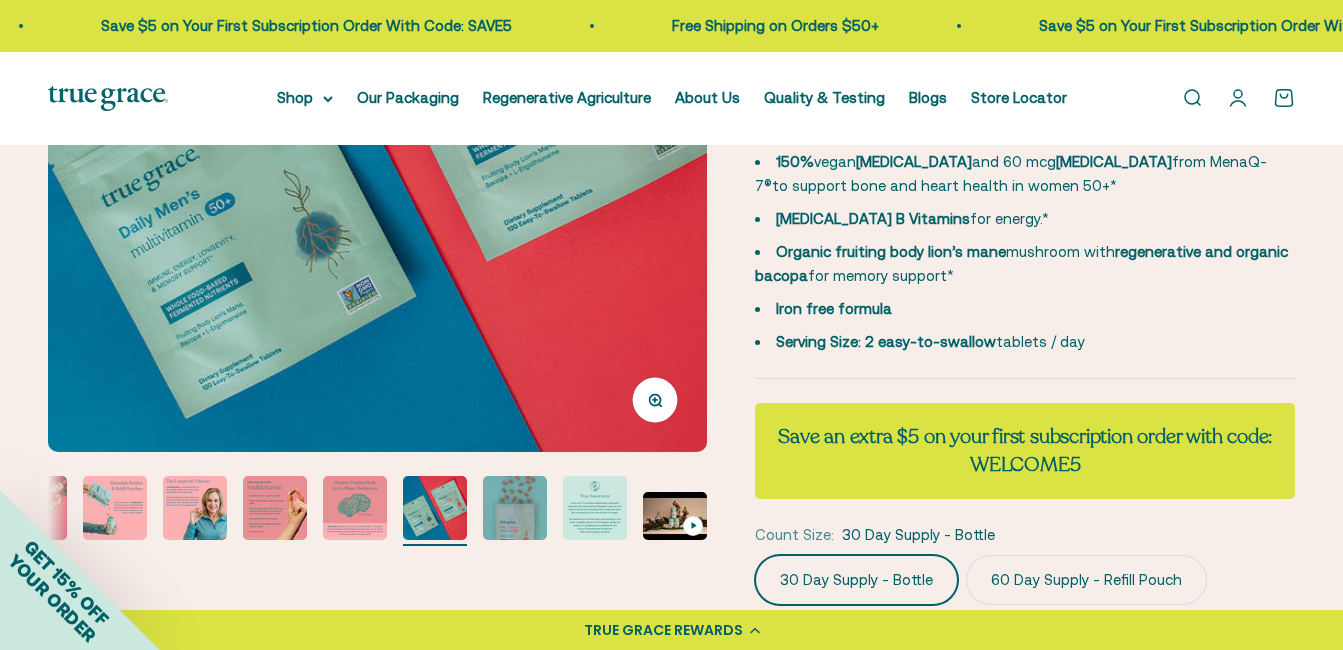 click at bounding box center [595, 508] 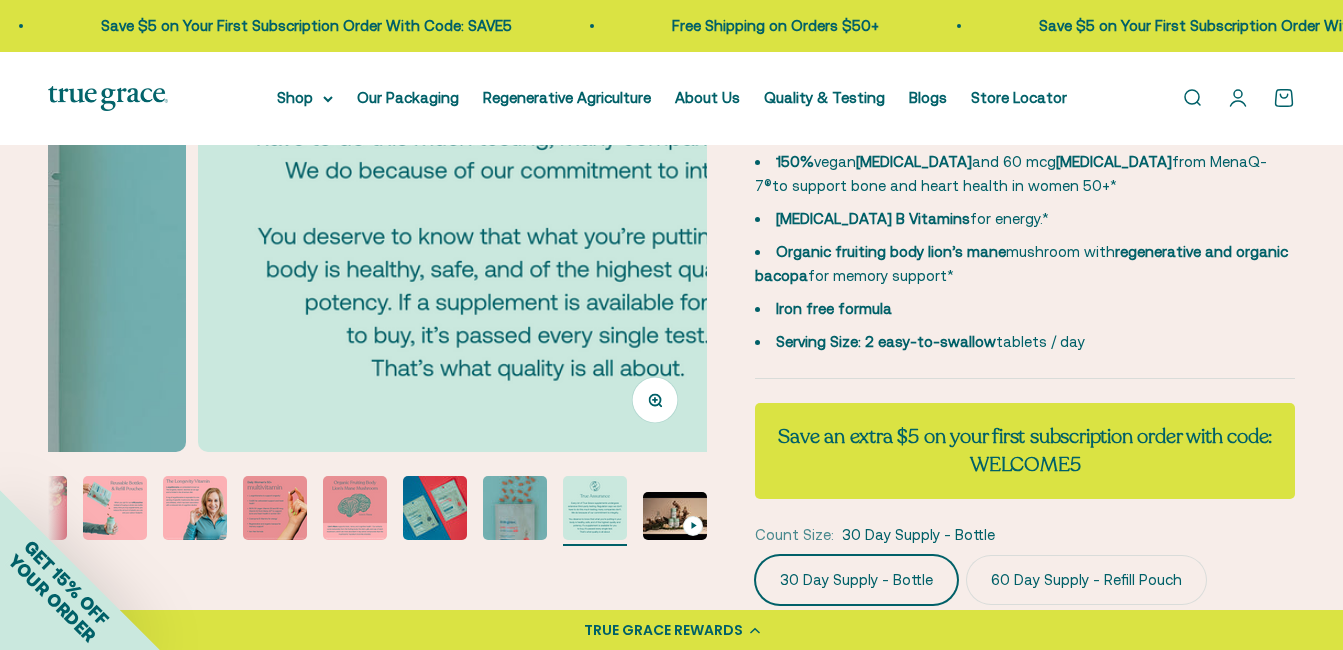 scroll, scrollTop: 0, scrollLeft: 6714, axis: horizontal 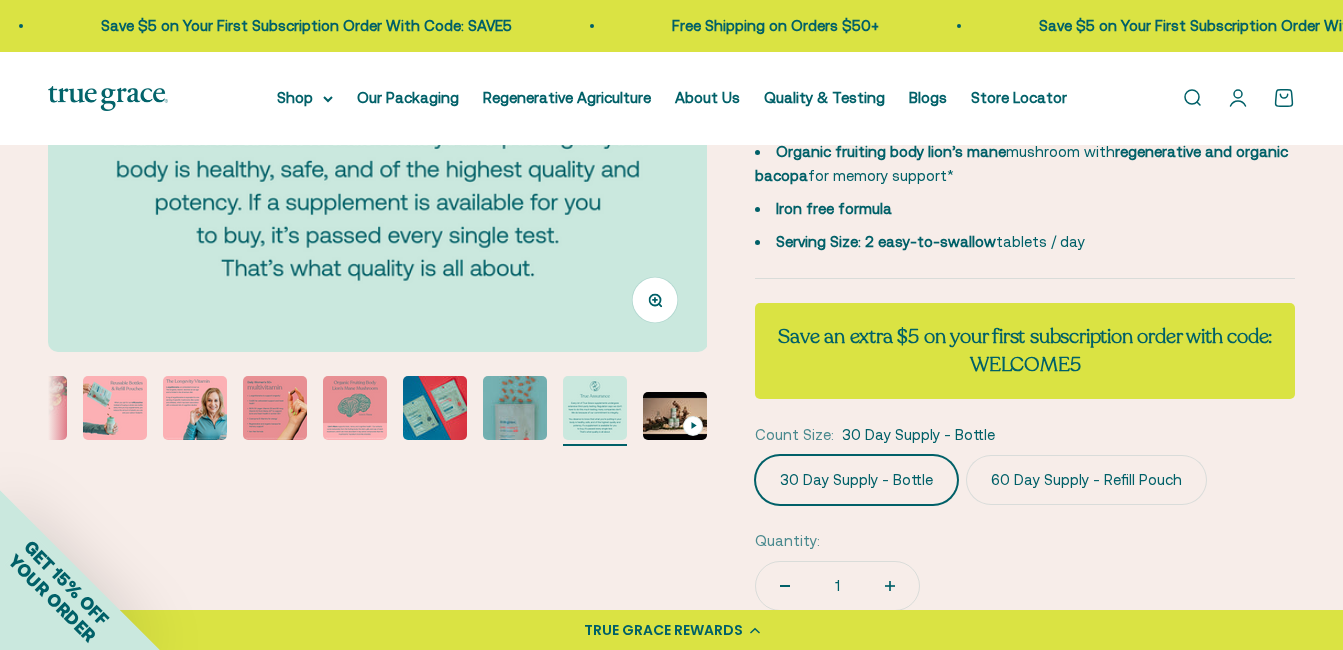 click at bounding box center (675, 416) 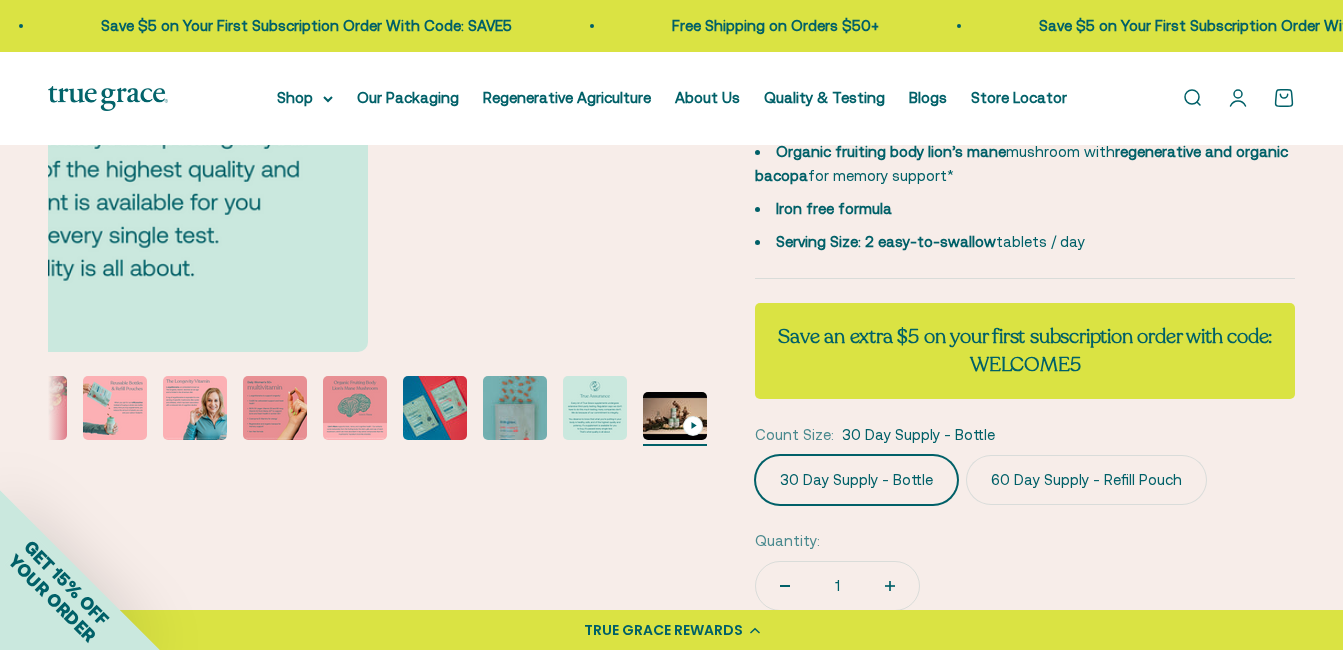 scroll, scrollTop: 0, scrollLeft: 7386, axis: horizontal 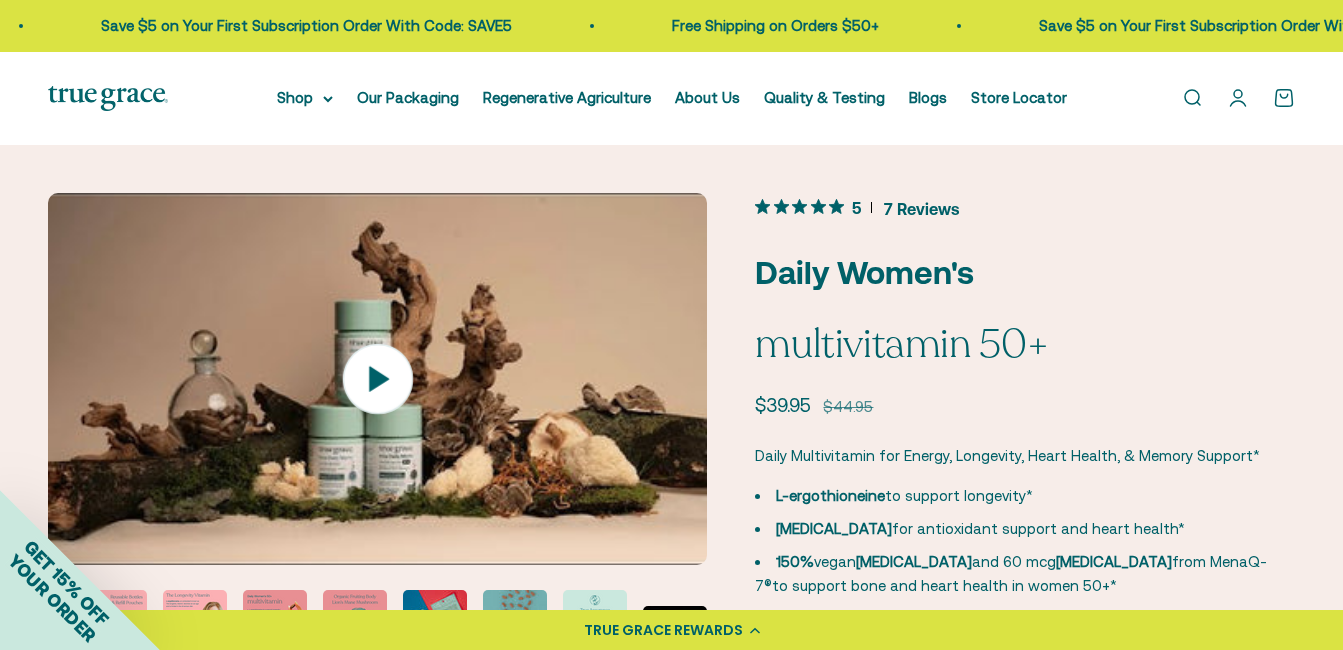 click 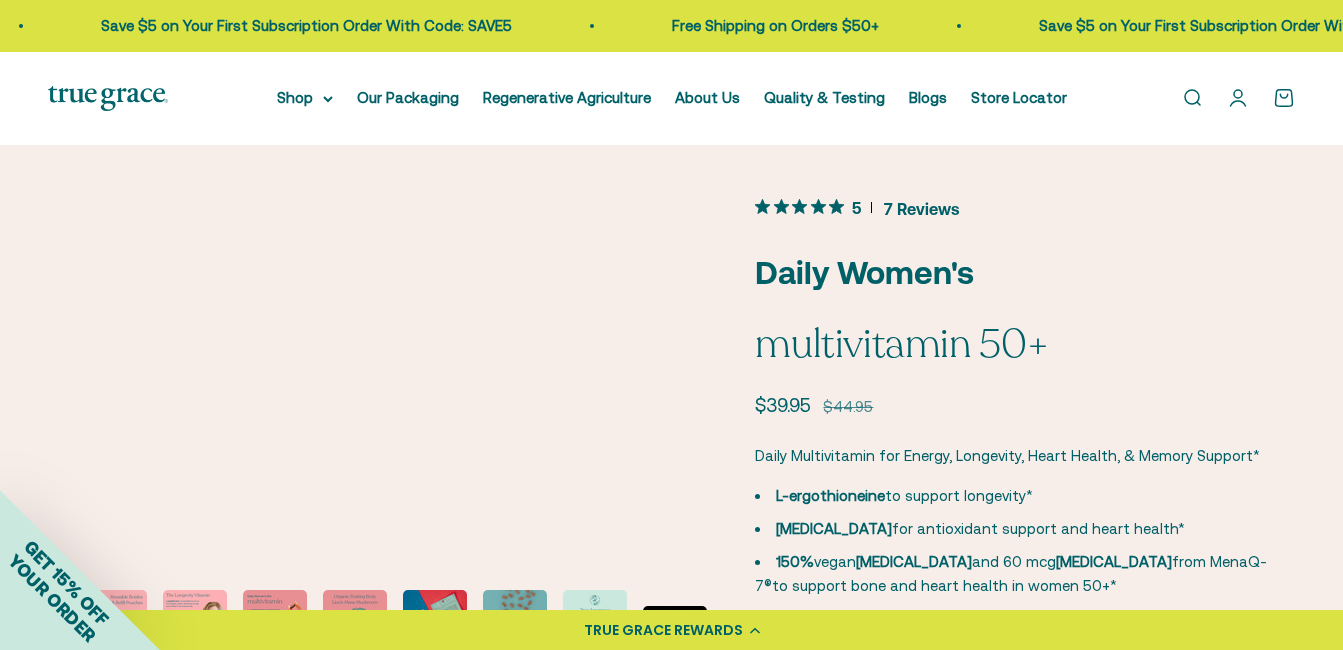 click on "7 Reviews" at bounding box center [921, 208] 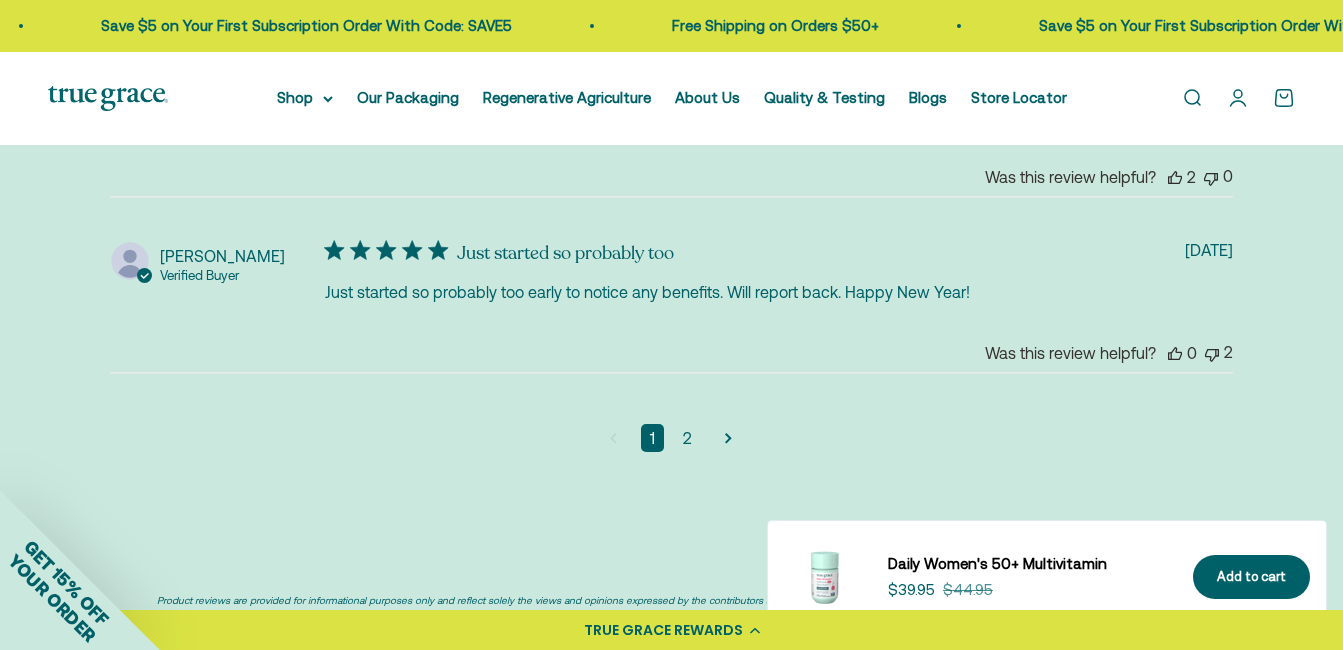 scroll, scrollTop: 5292, scrollLeft: 0, axis: vertical 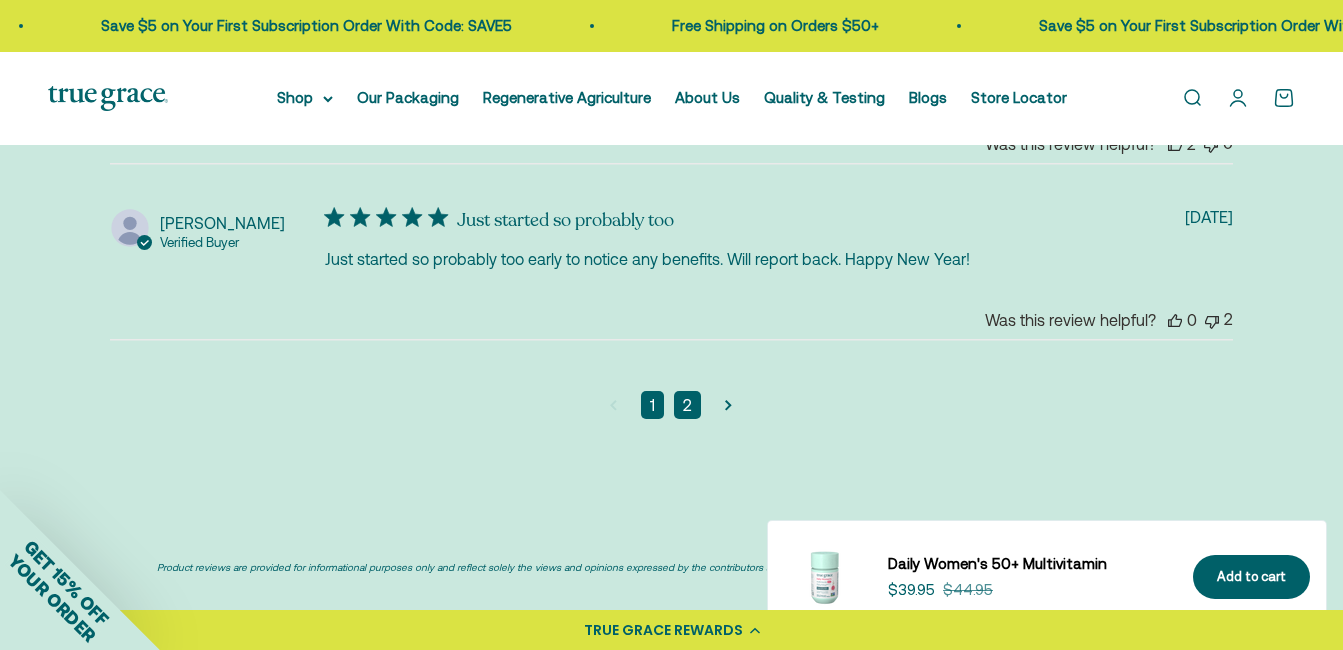 click on "2" at bounding box center (687, 405) 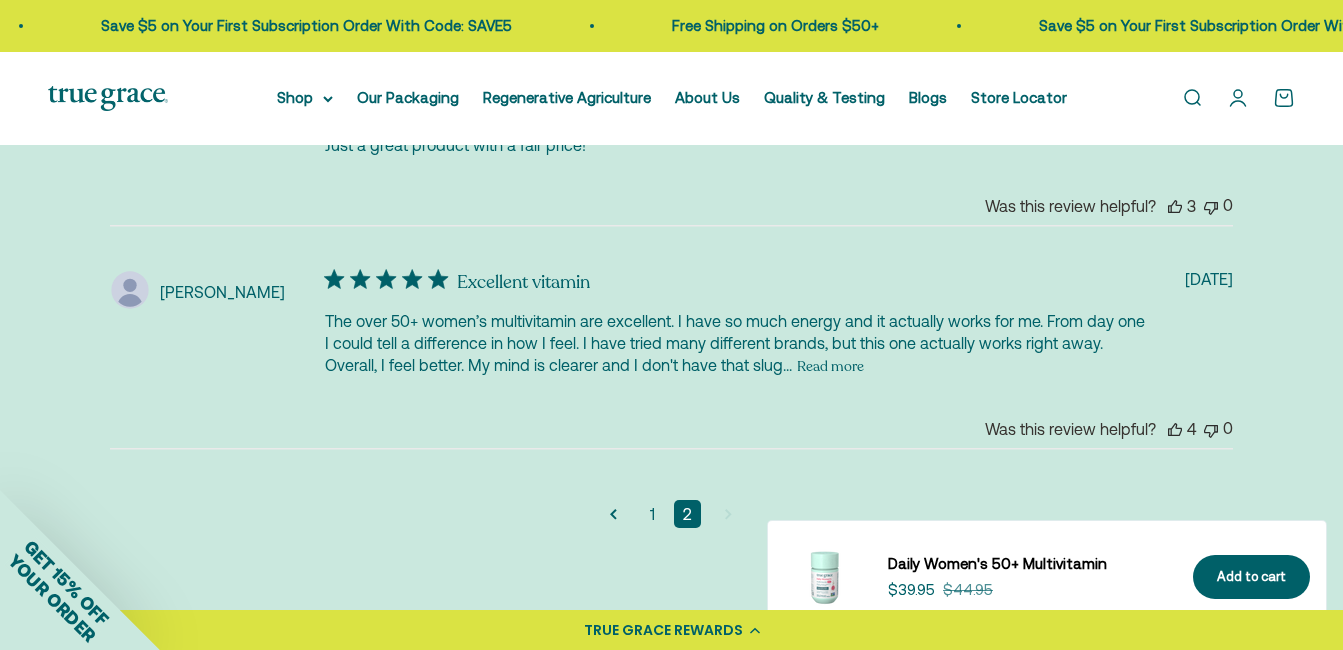 scroll, scrollTop: 4592, scrollLeft: 0, axis: vertical 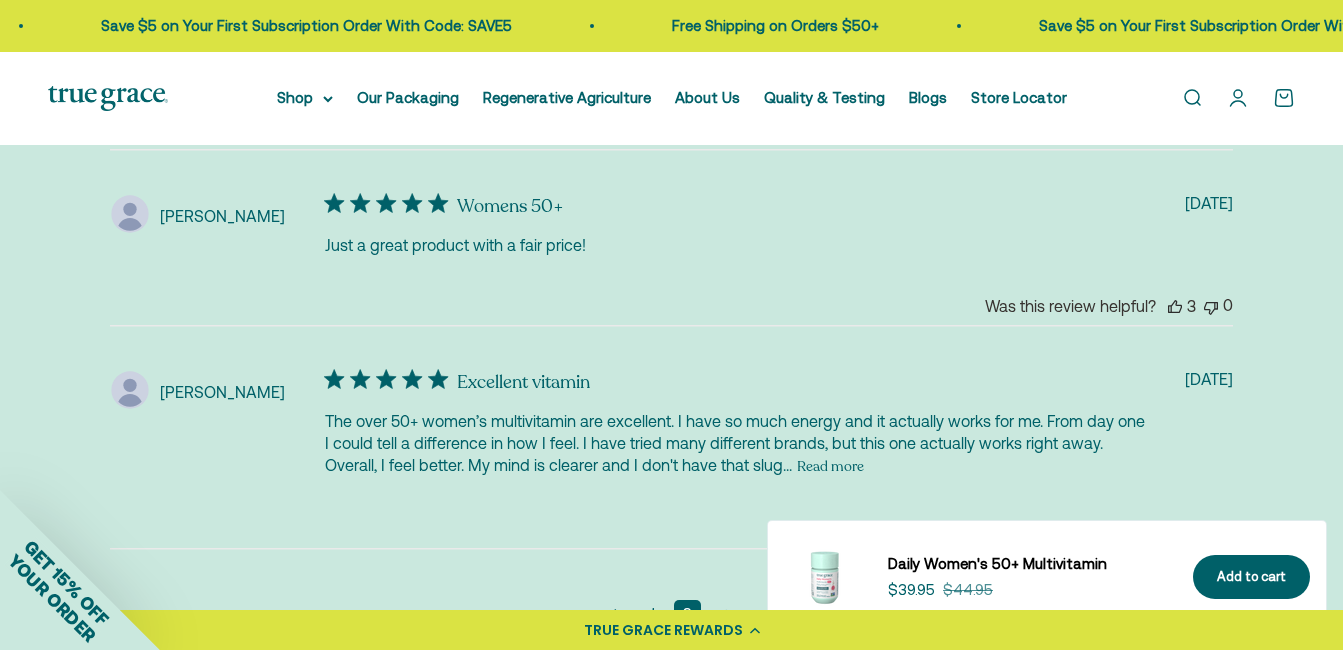 click on "Read more" at bounding box center [830, 467] 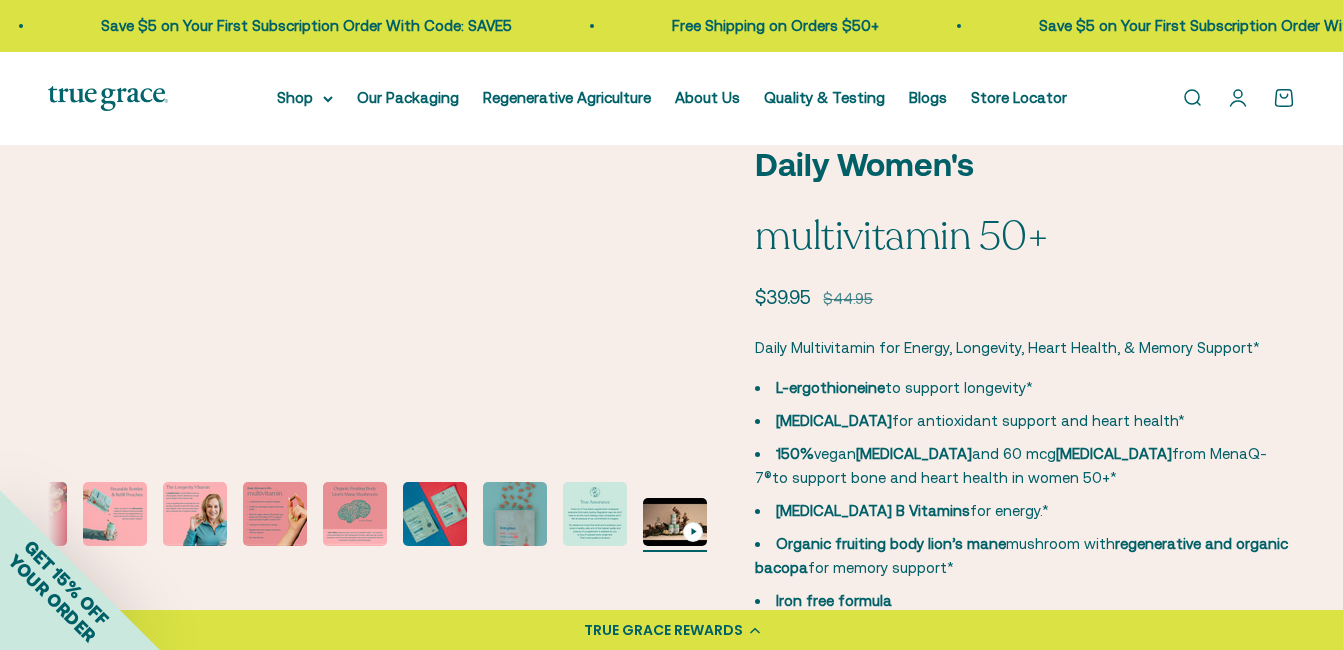 scroll, scrollTop: 0, scrollLeft: 0, axis: both 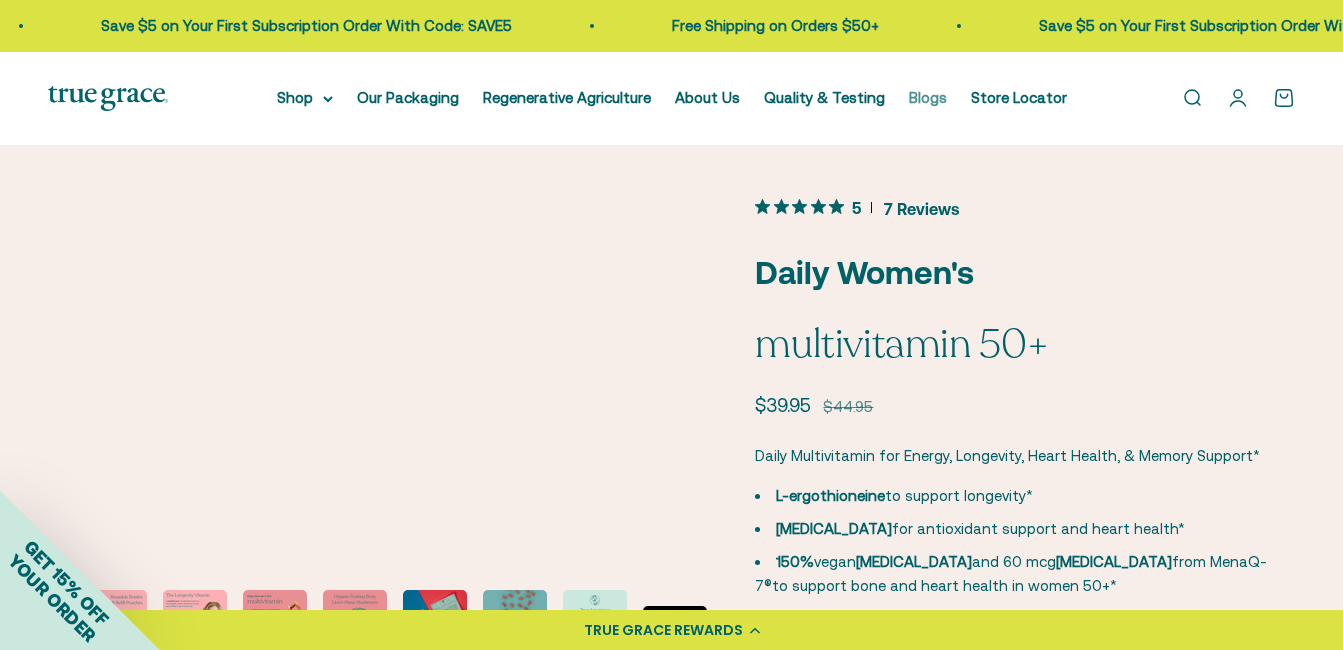 click on "Blogs" at bounding box center (928, 97) 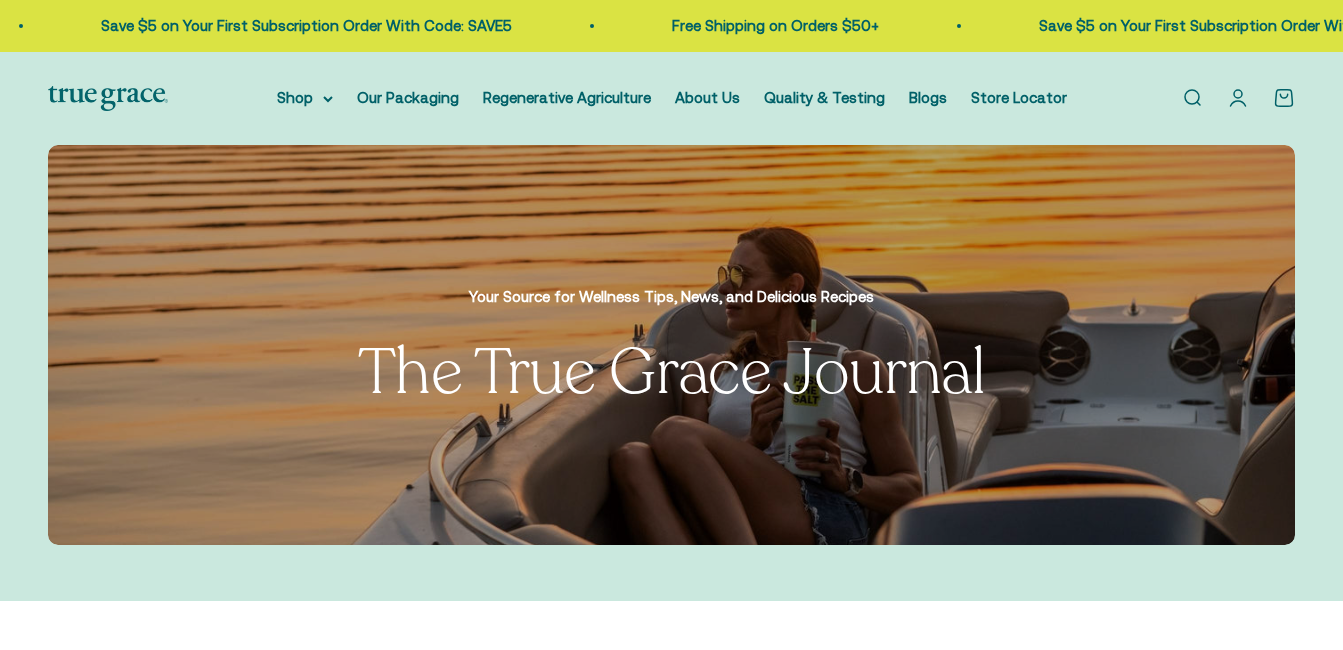 scroll, scrollTop: 0, scrollLeft: 0, axis: both 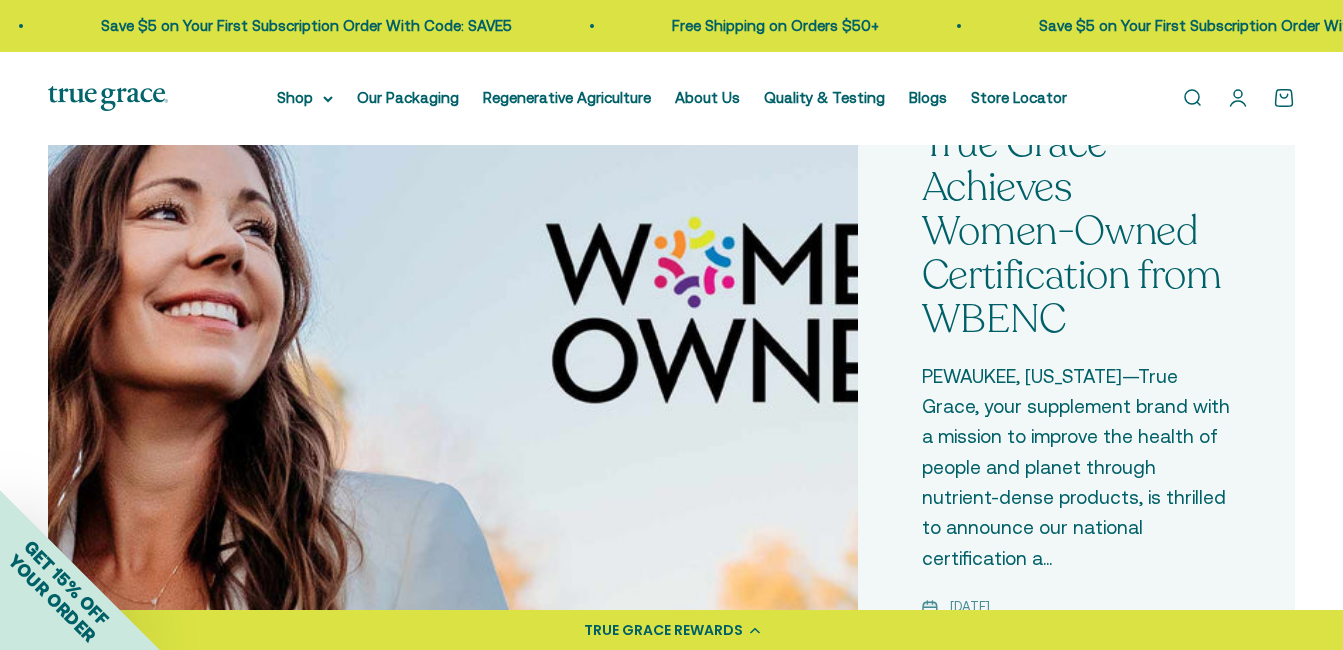 click on "True Grace Achieves Women-Owned Certification from WBENC" at bounding box center (1072, 231) 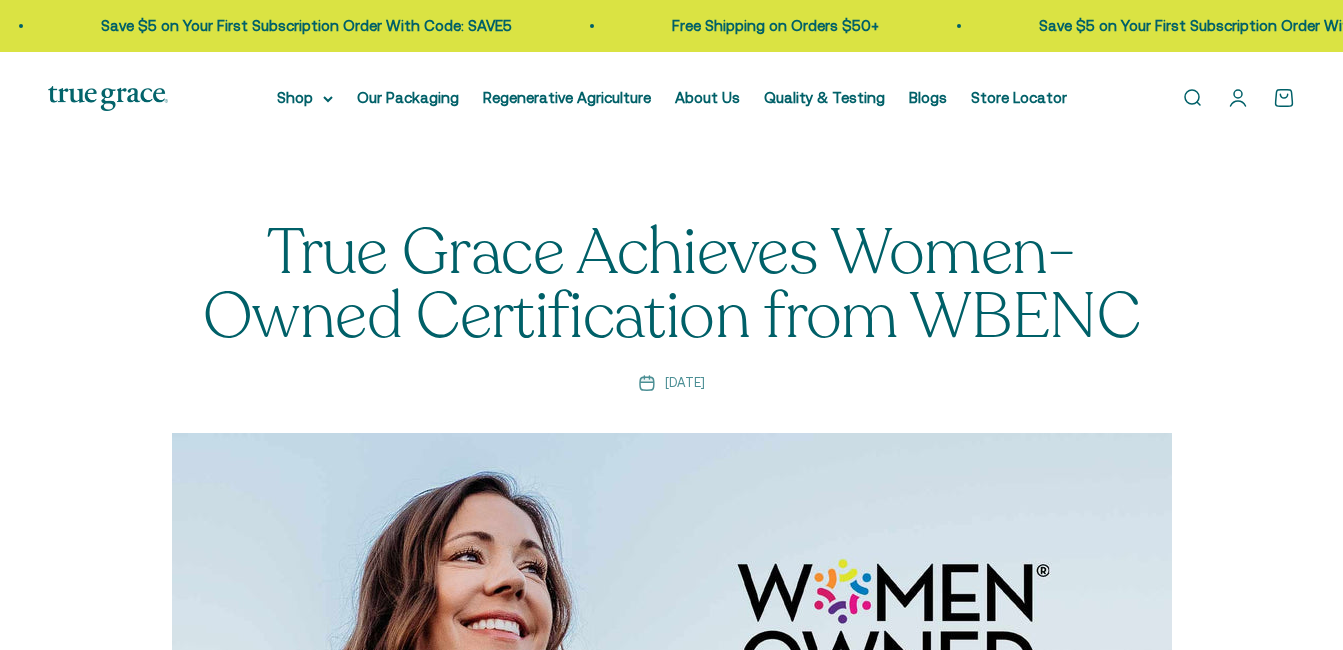 scroll, scrollTop: 0, scrollLeft: 0, axis: both 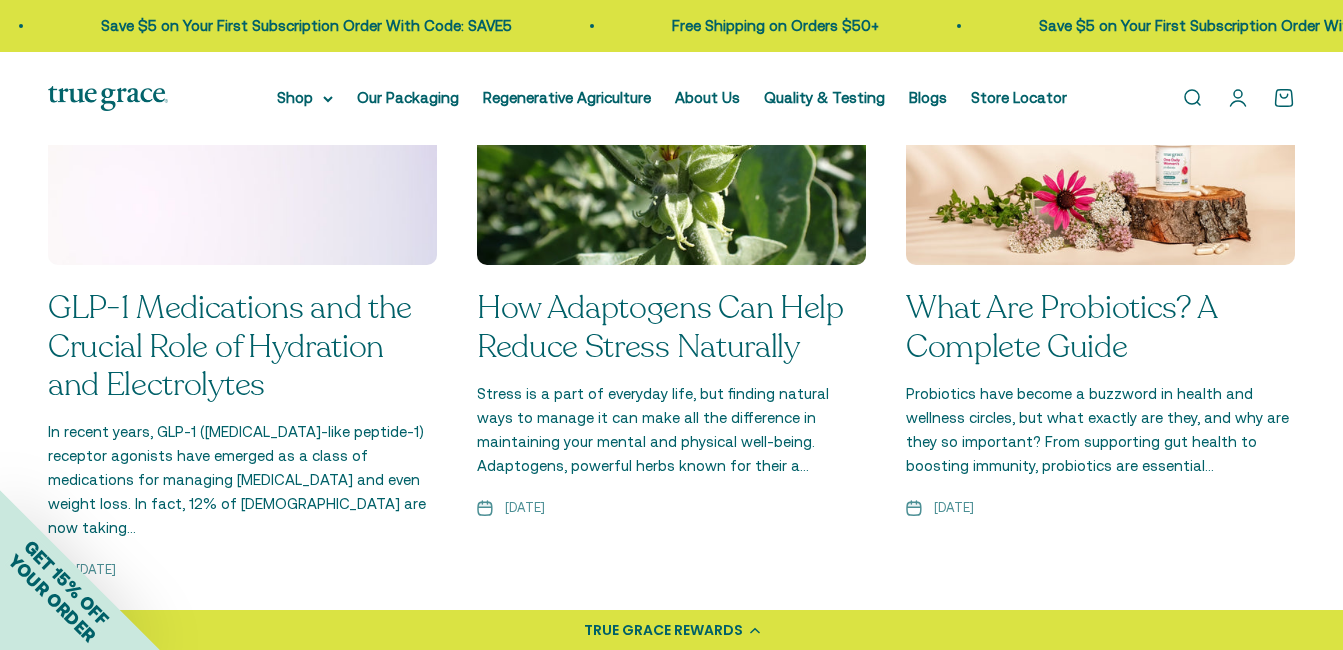 click on "GLP-1 Medications and the Crucial Role of Hydration and Electrolytes" at bounding box center [230, 346] 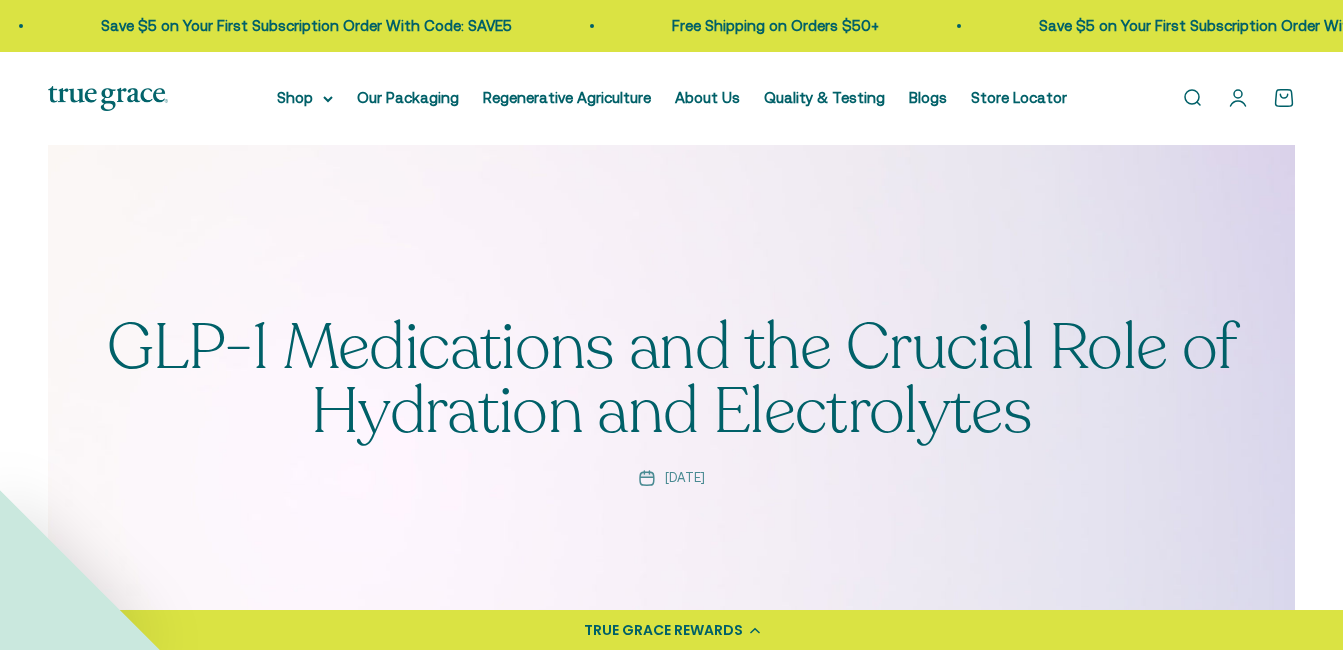 scroll, scrollTop: 0, scrollLeft: 0, axis: both 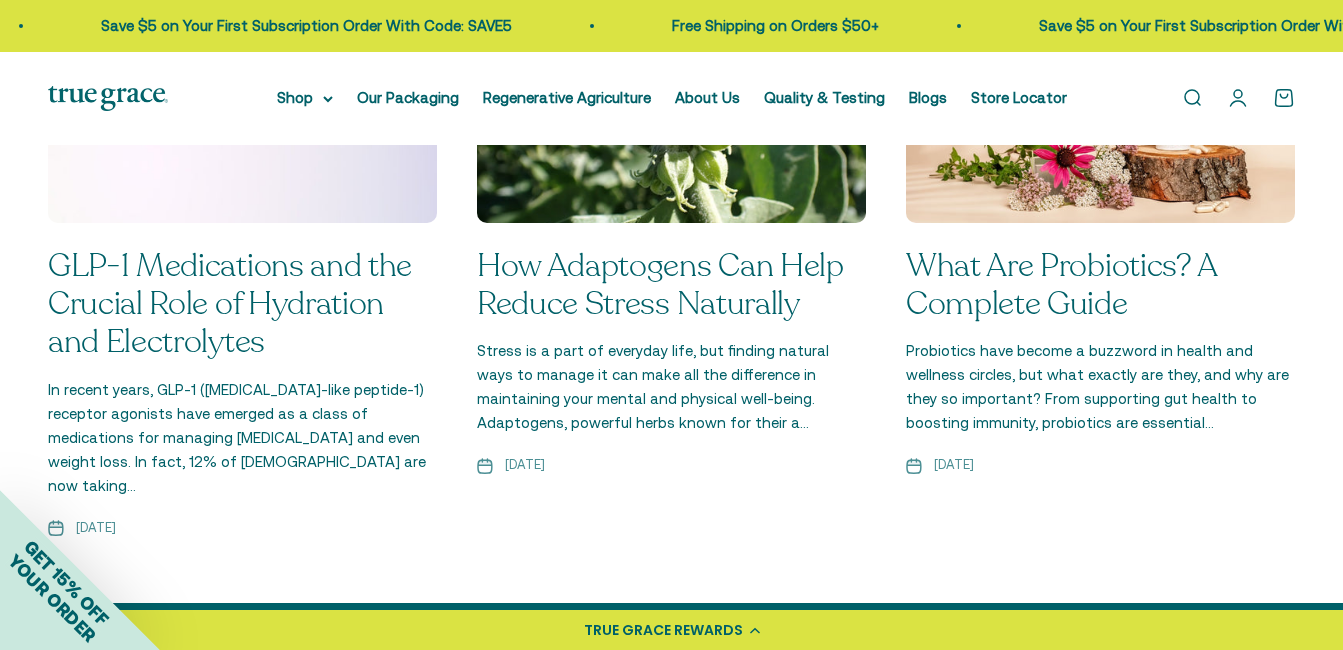 click on "How Adaptogens Can Help Reduce Stress Naturally" at bounding box center (660, 285) 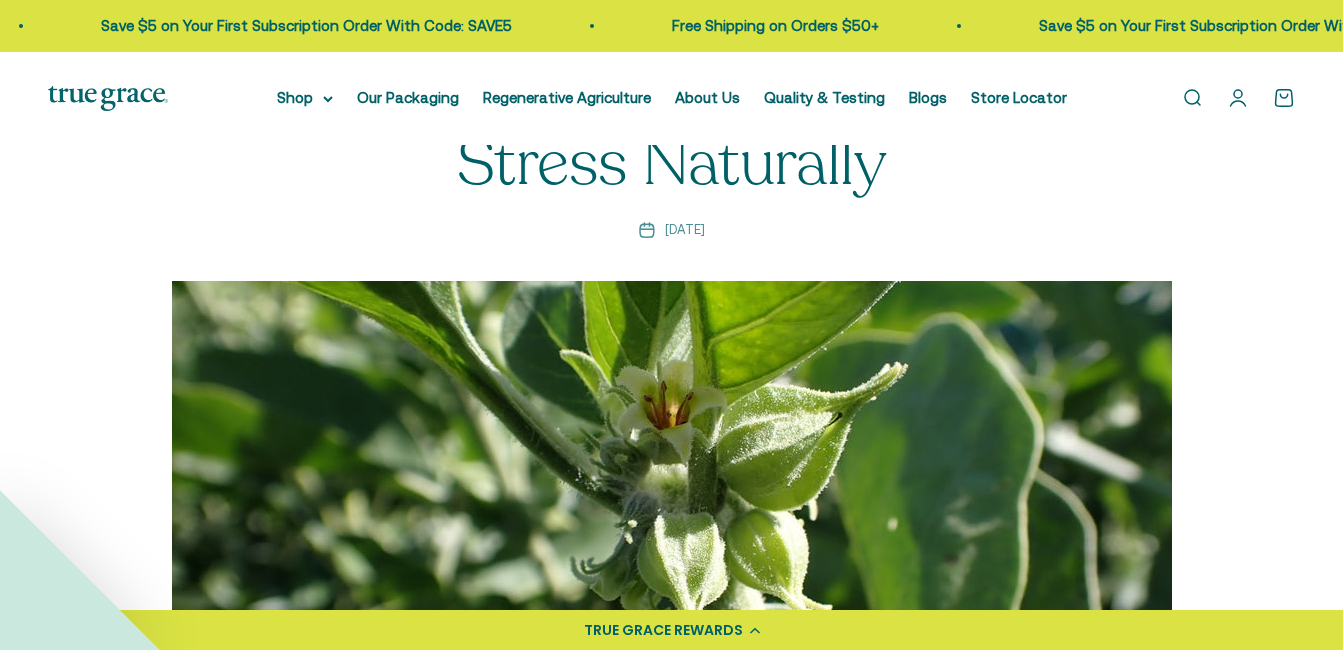 scroll, scrollTop: 300, scrollLeft: 0, axis: vertical 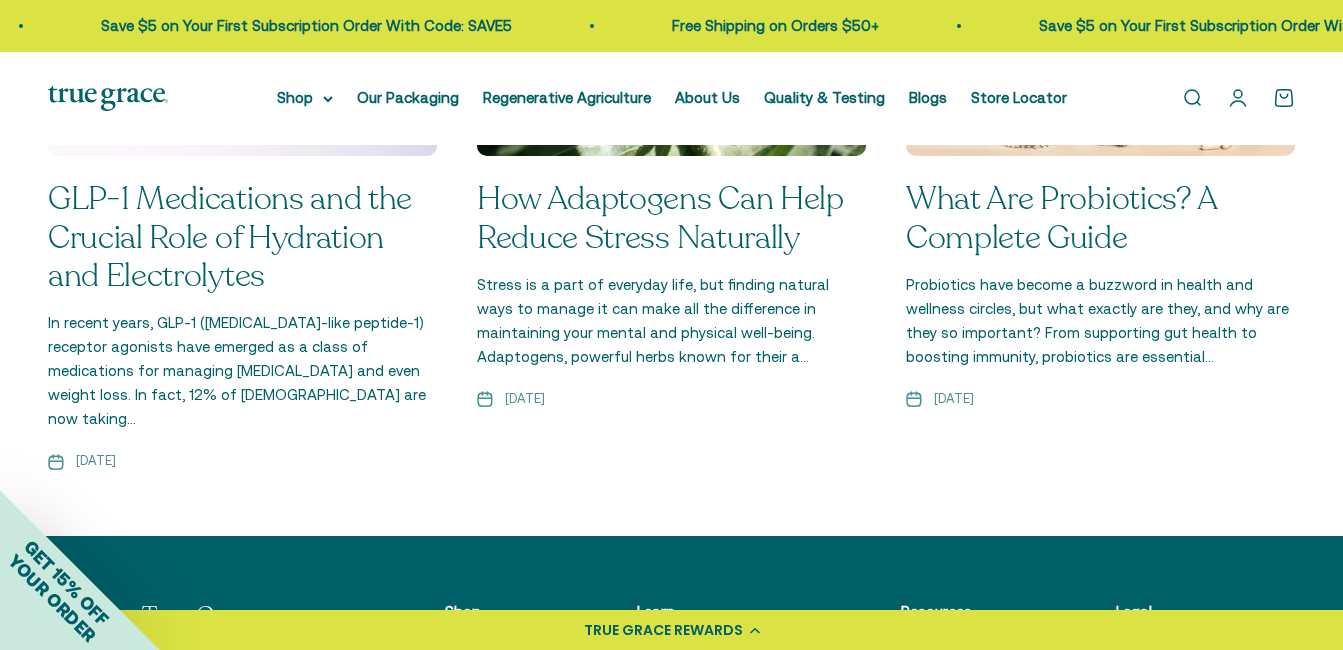 click on "What Are Probiotics? A Complete Guide" at bounding box center [1061, 218] 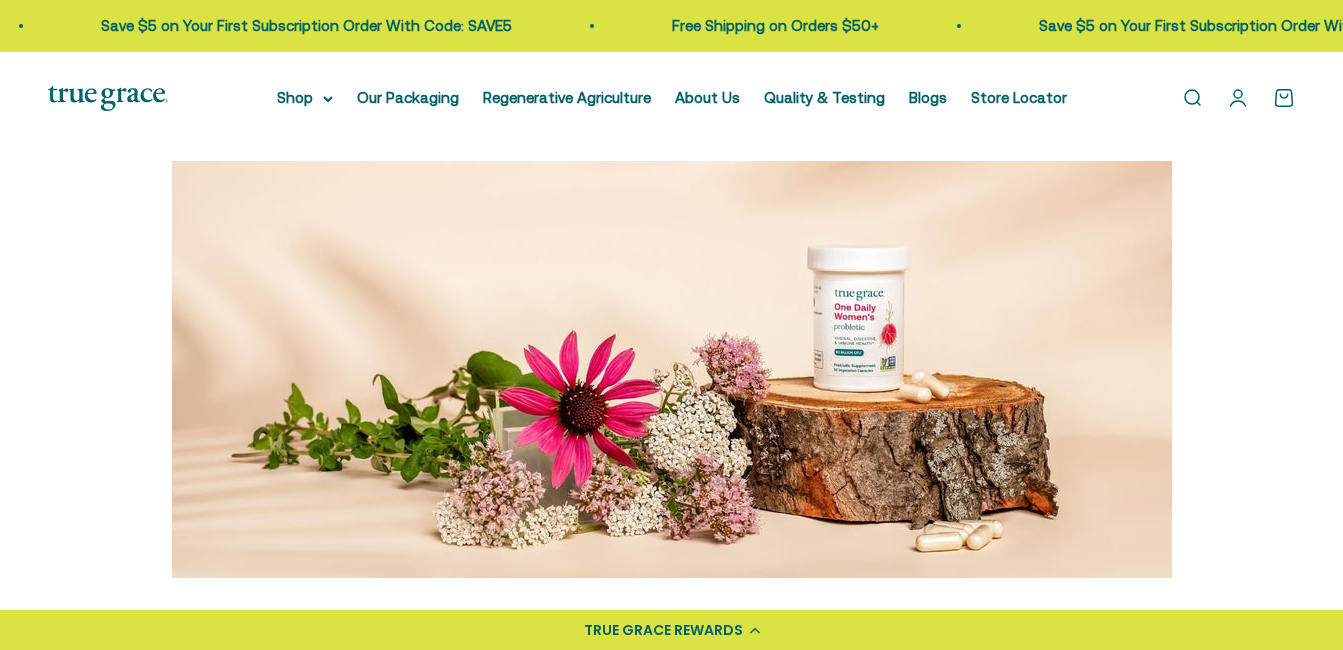 scroll, scrollTop: 400, scrollLeft: 0, axis: vertical 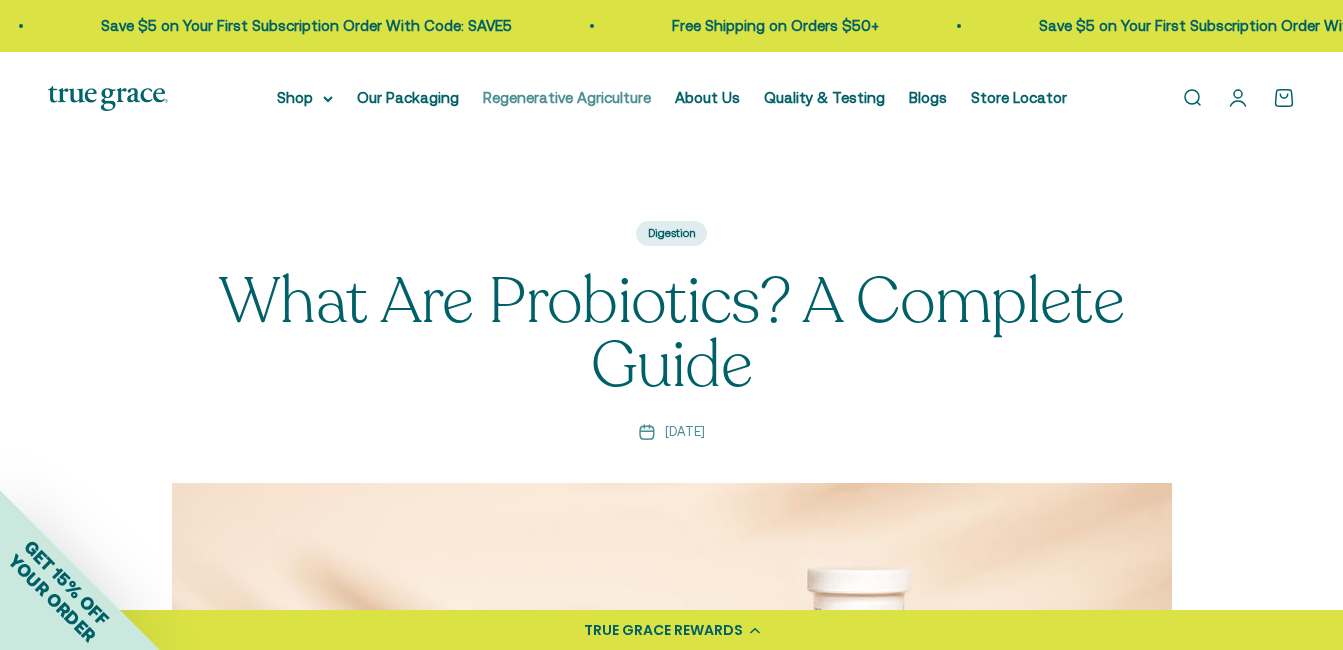 click on "Regenerative Agriculture" at bounding box center (567, 97) 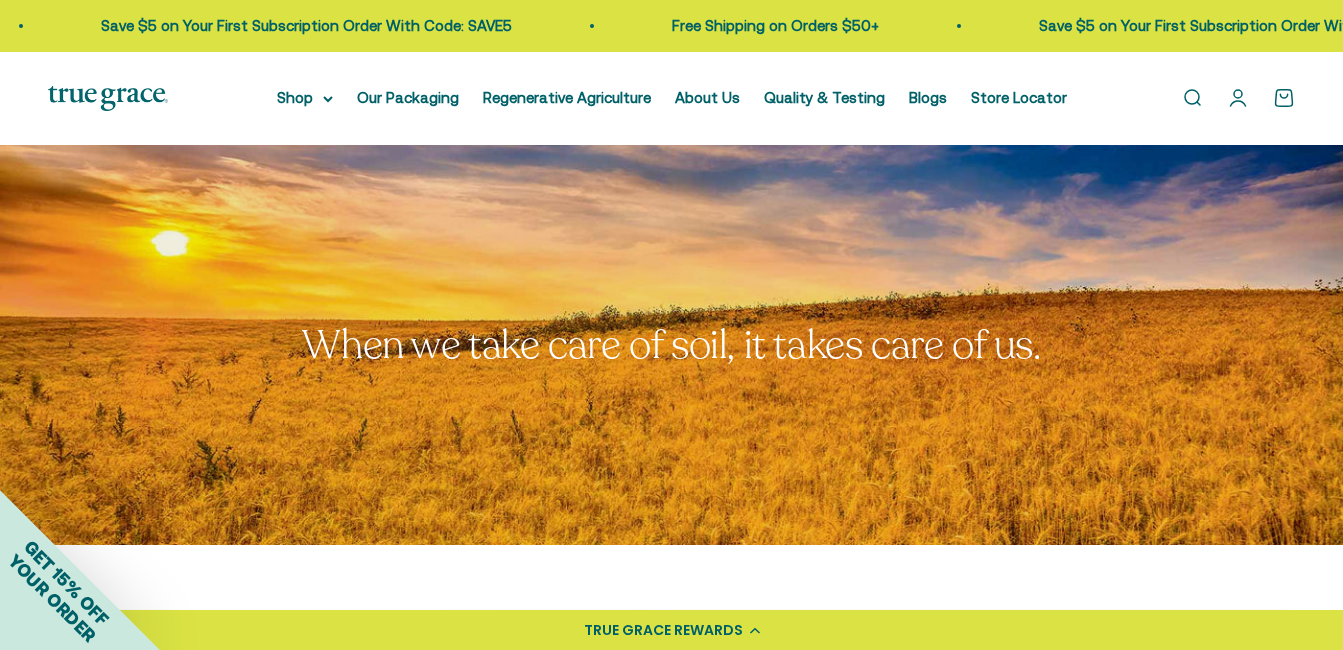 scroll, scrollTop: 0, scrollLeft: 0, axis: both 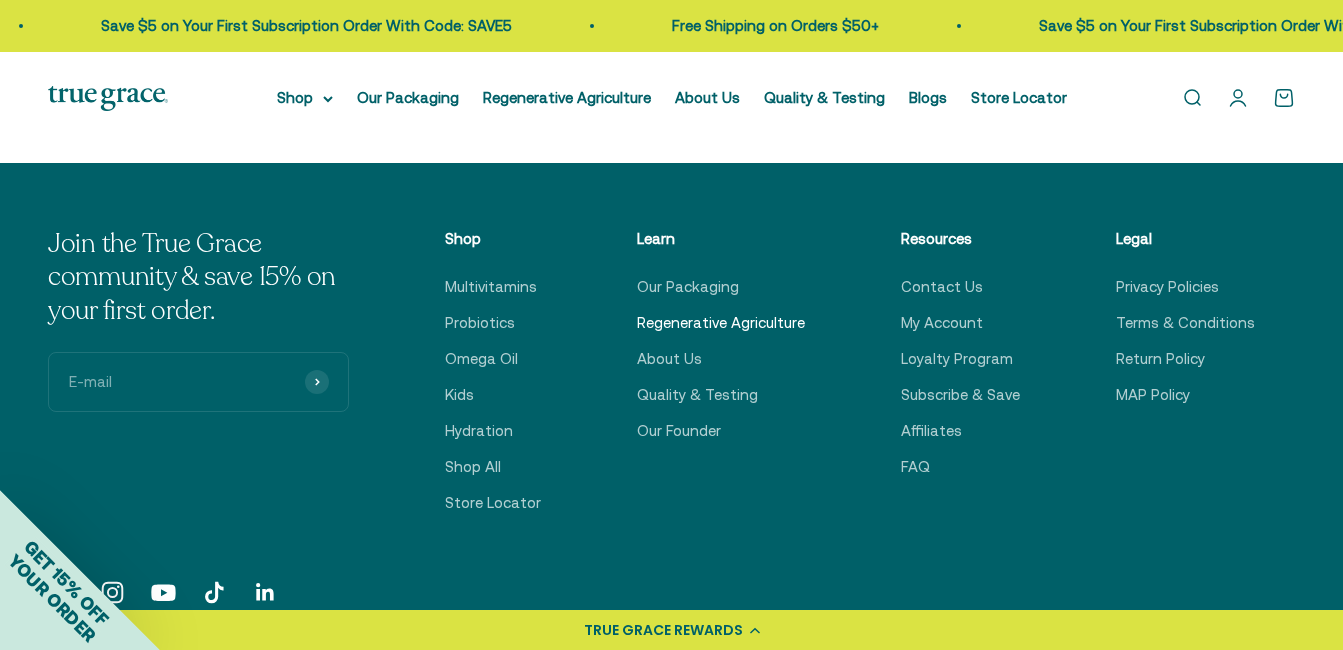 click on "Regenerative Agriculture" at bounding box center [721, 323] 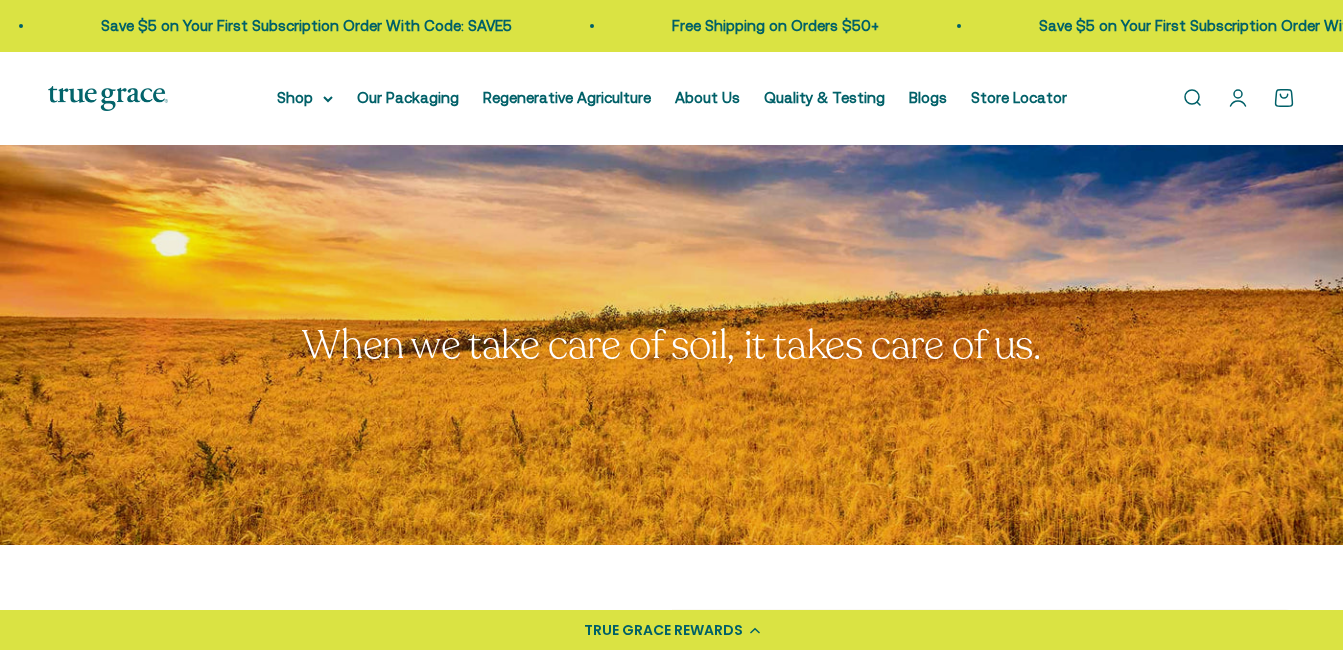 scroll, scrollTop: 0, scrollLeft: 0, axis: both 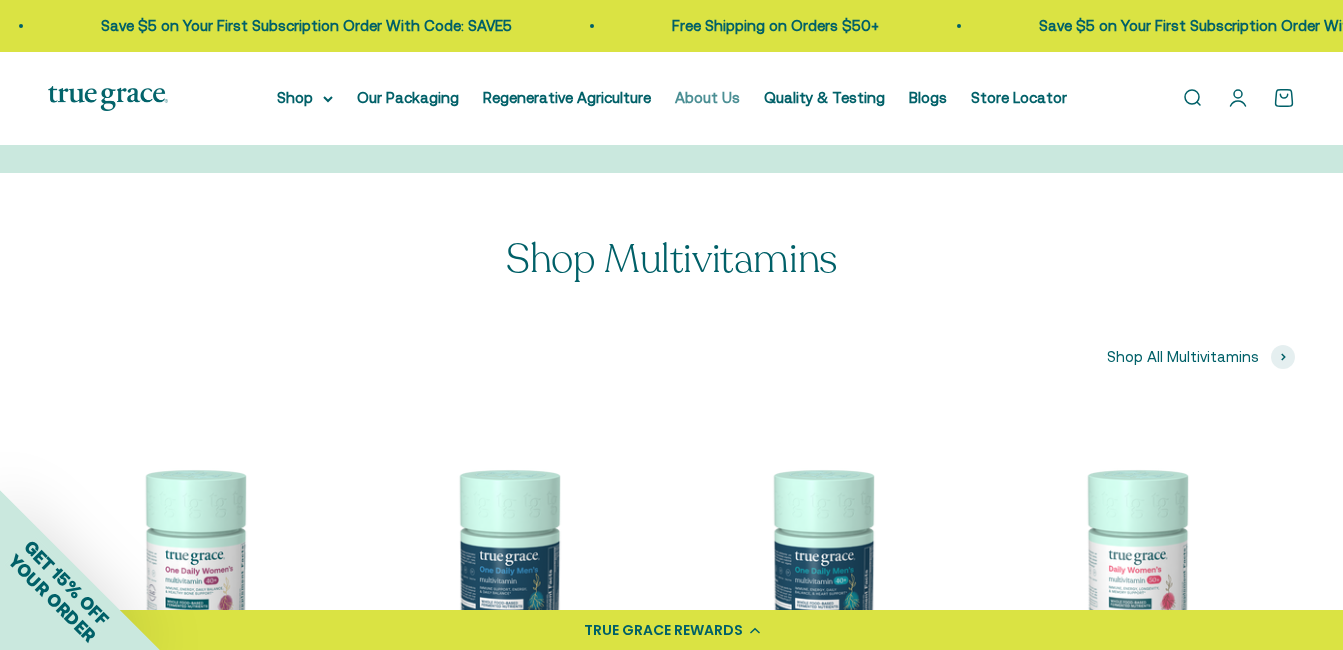 click on "About Us" at bounding box center (707, 97) 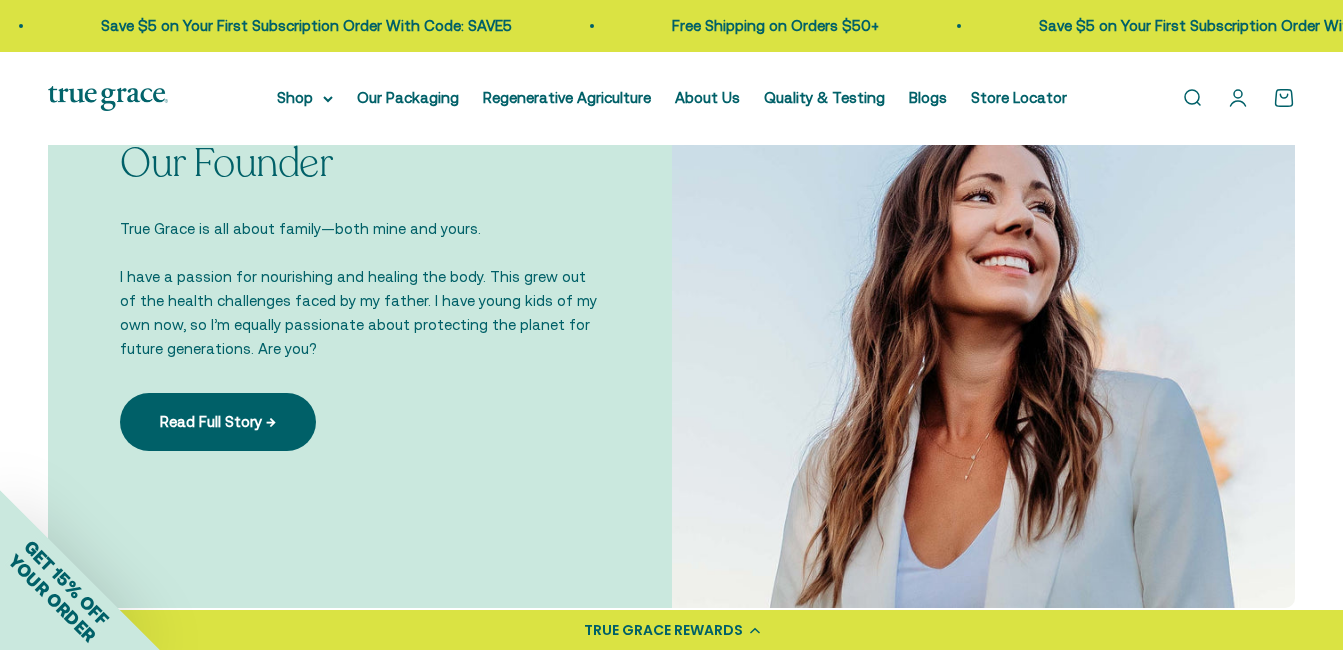 scroll, scrollTop: 0, scrollLeft: 0, axis: both 